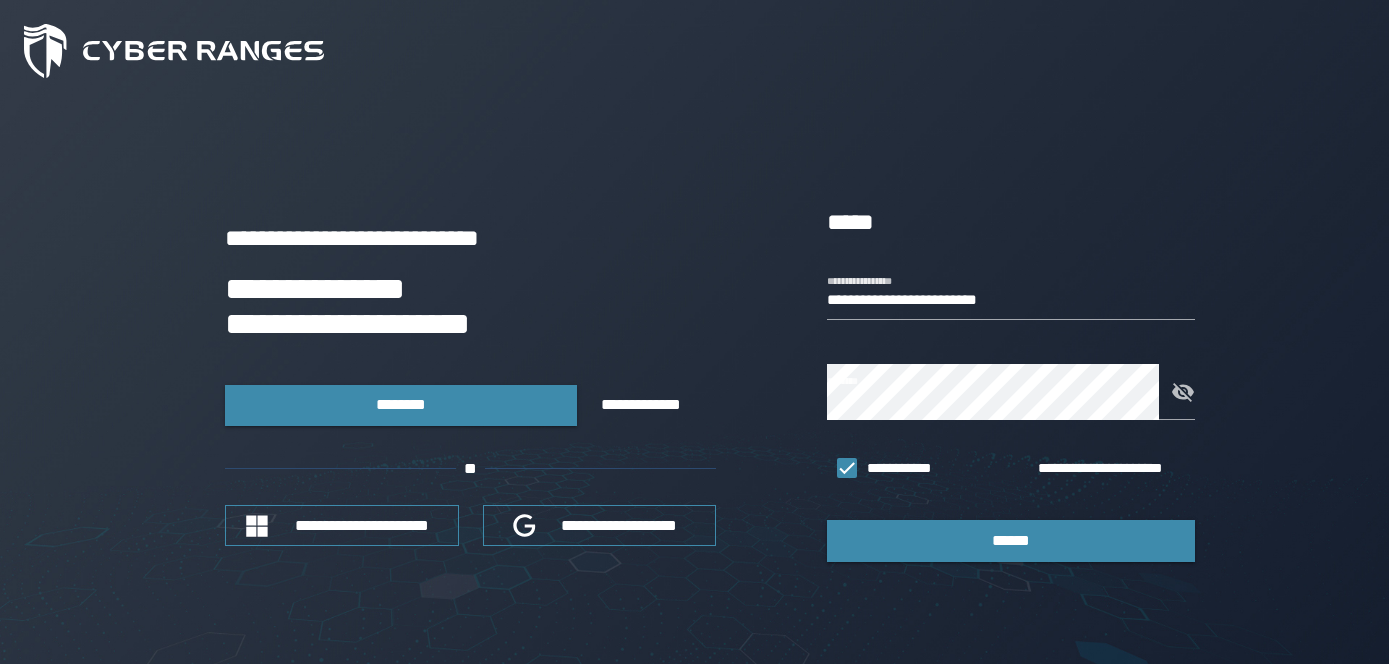 scroll, scrollTop: 0, scrollLeft: 0, axis: both 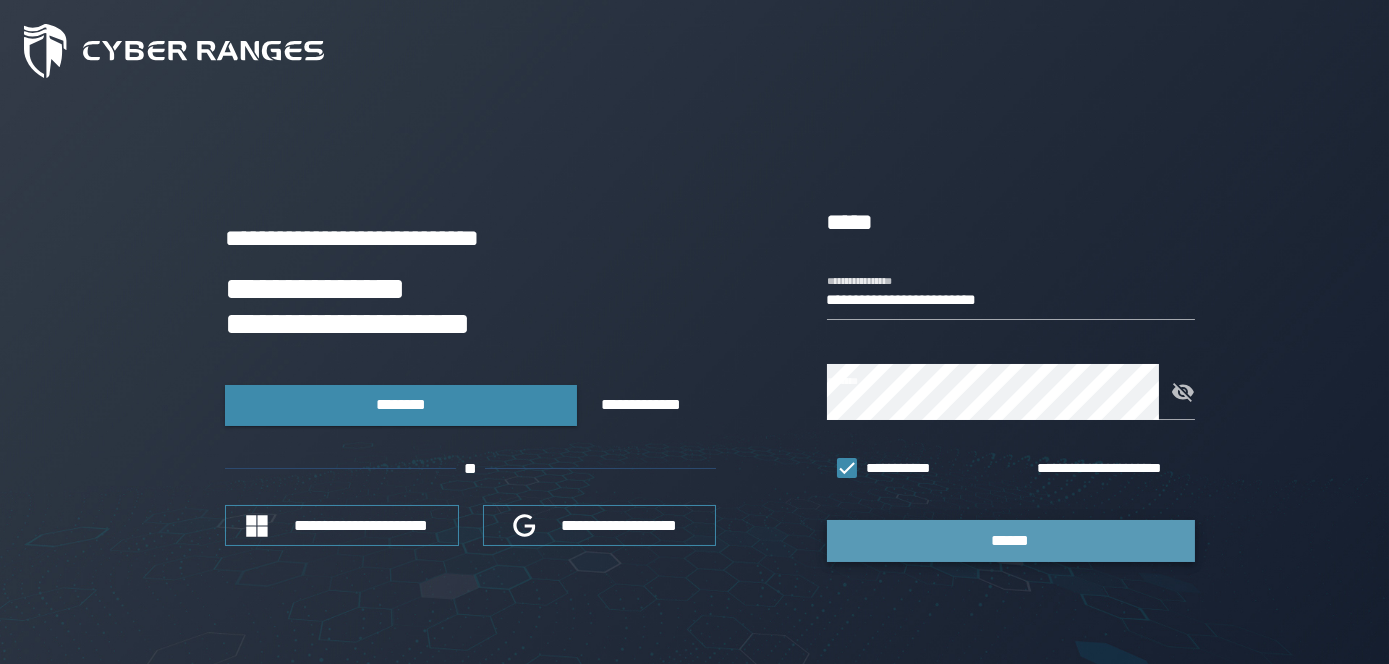 click on "******" at bounding box center [1011, 540] 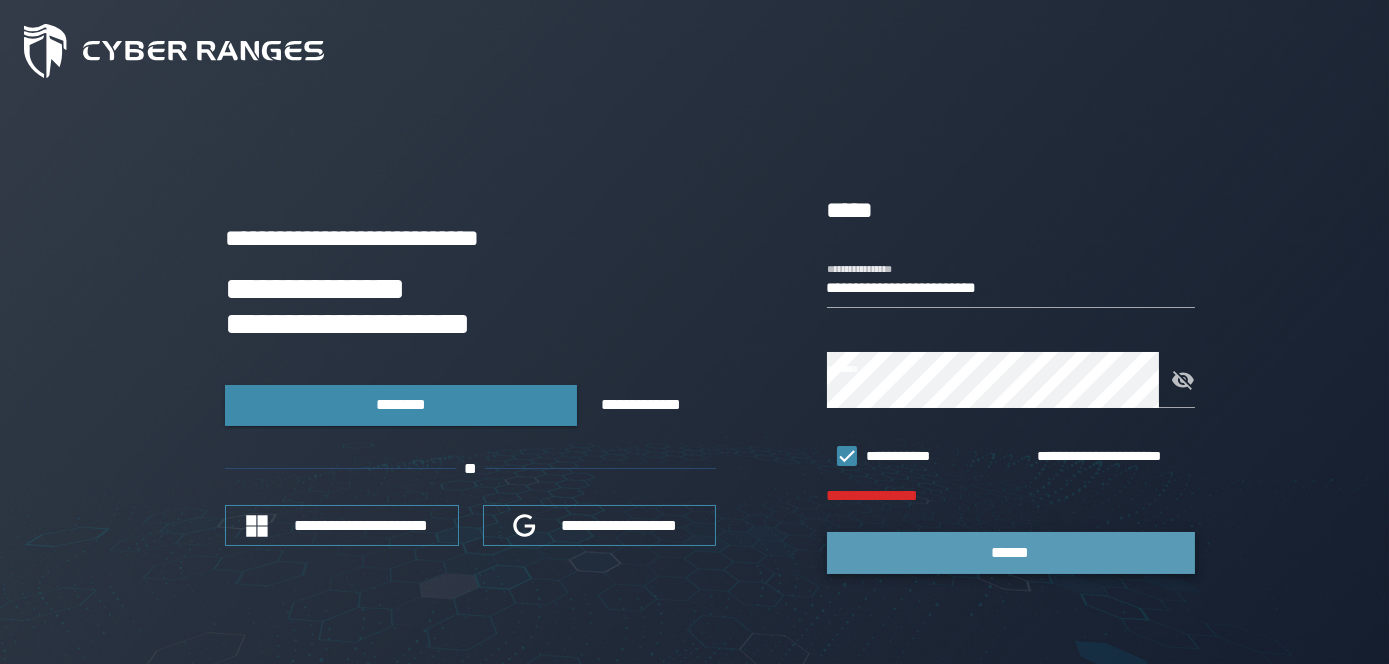 click on "******" at bounding box center [1011, 552] 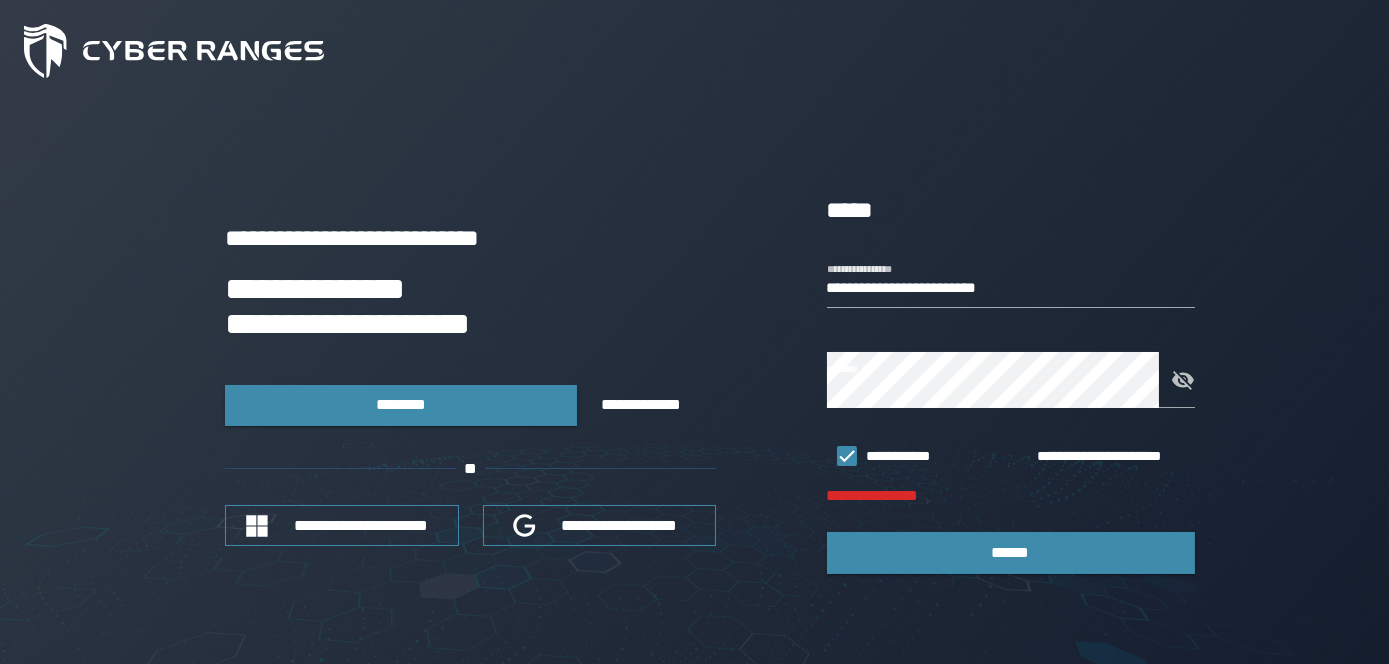 click on "**********" at bounding box center (694, 383) 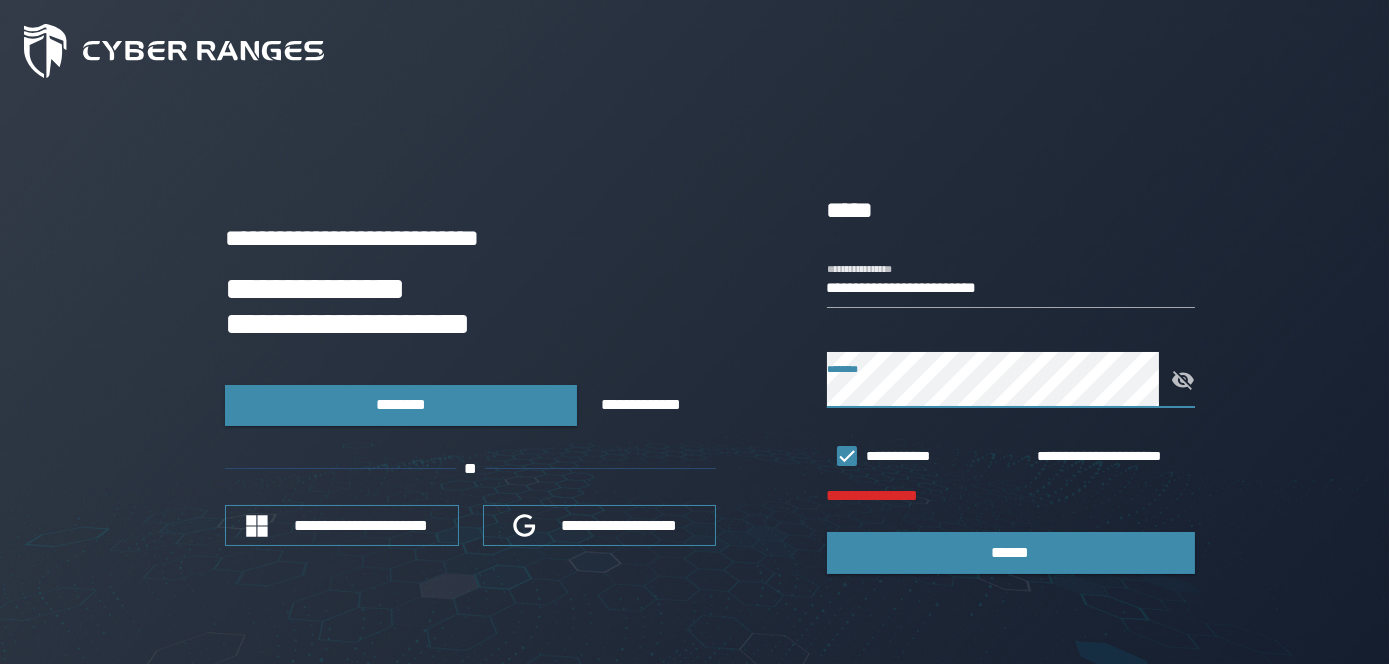 click 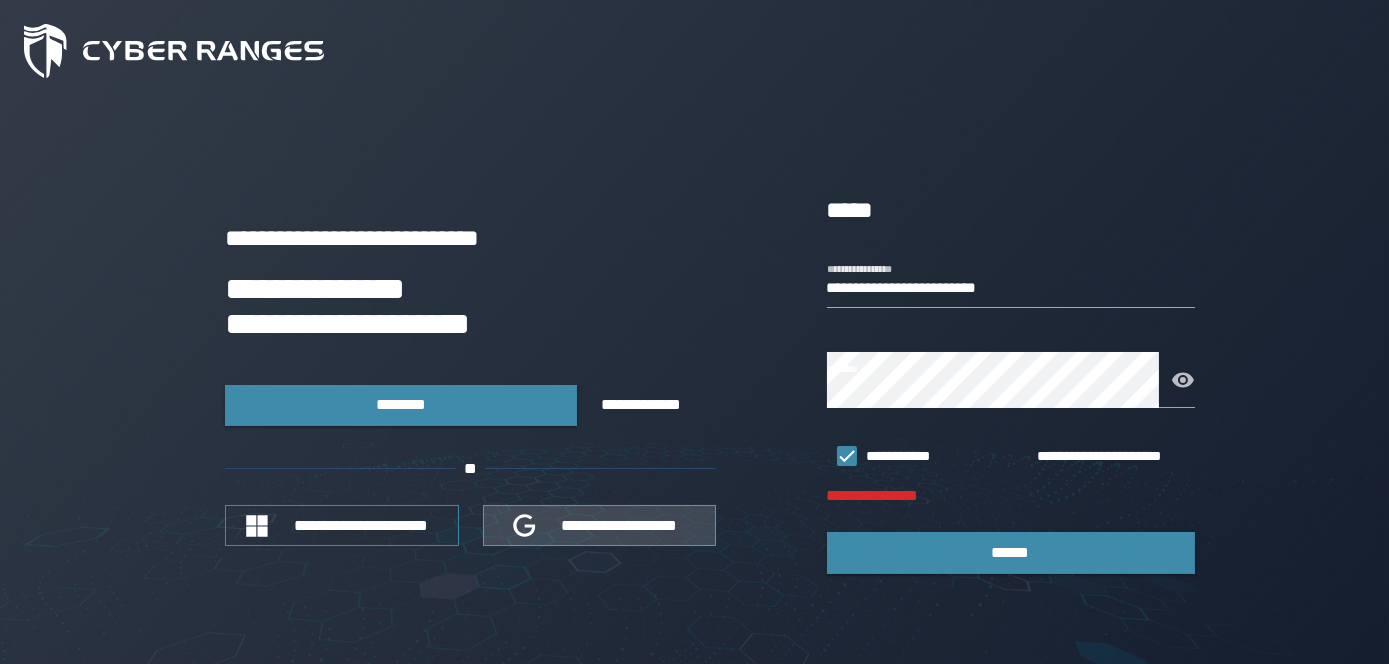 click on "**********" at bounding box center [599, 525] 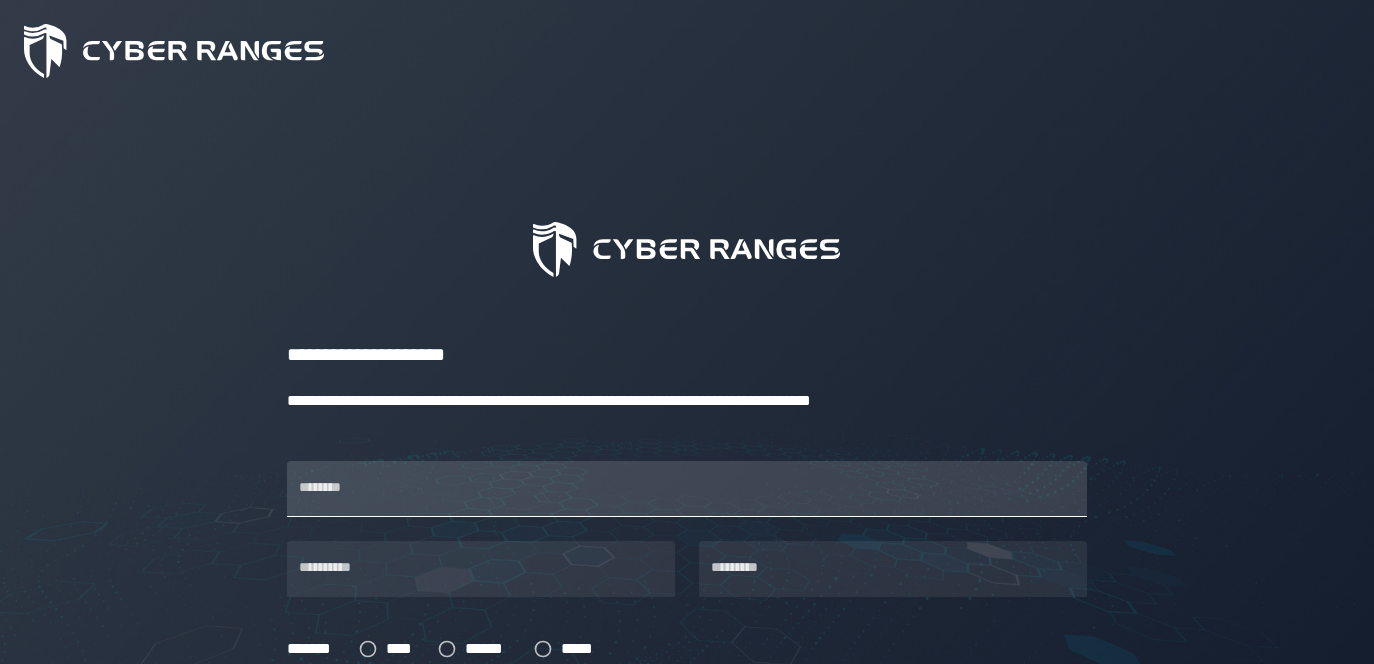 scroll, scrollTop: 0, scrollLeft: 0, axis: both 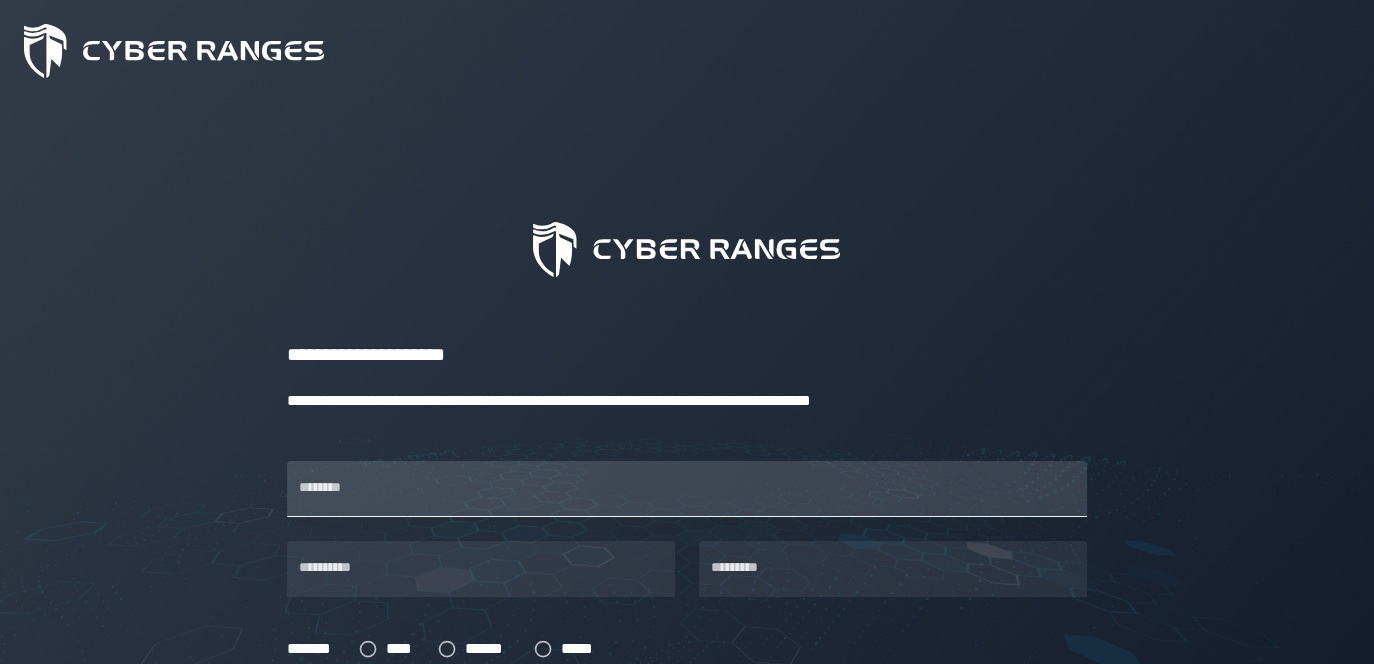 click on "********" at bounding box center (687, 489) 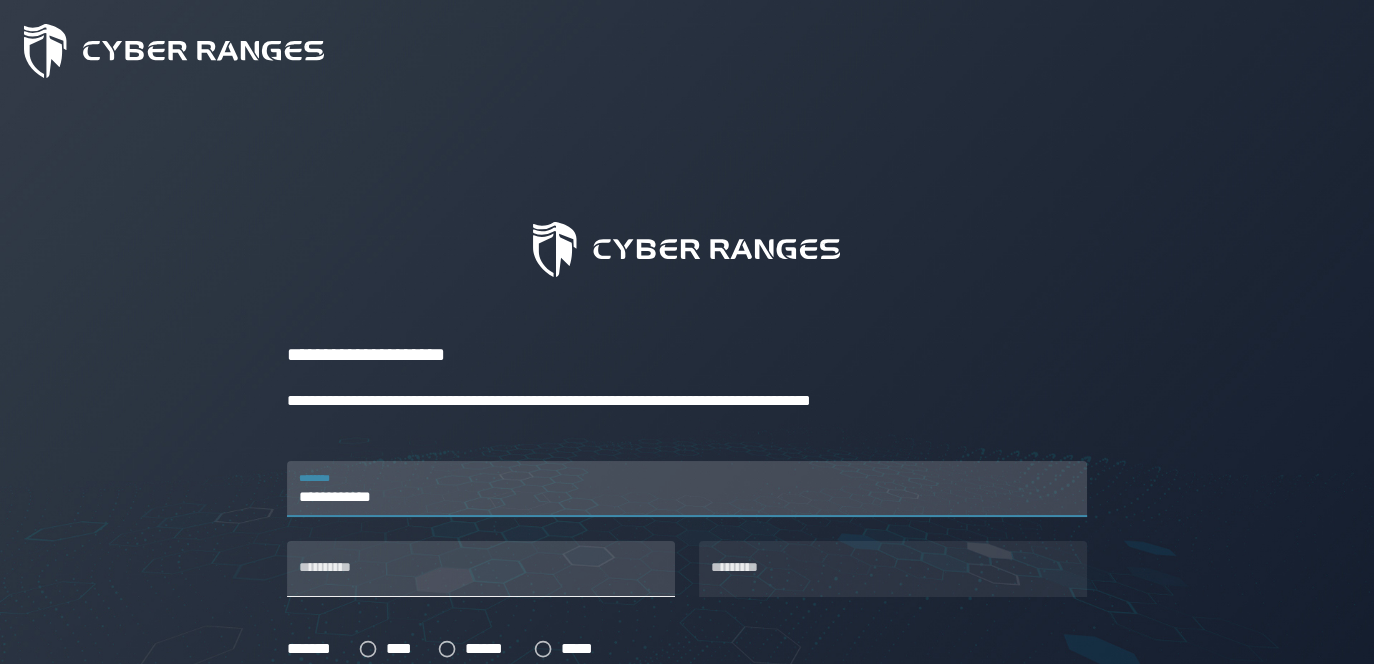 type on "**********" 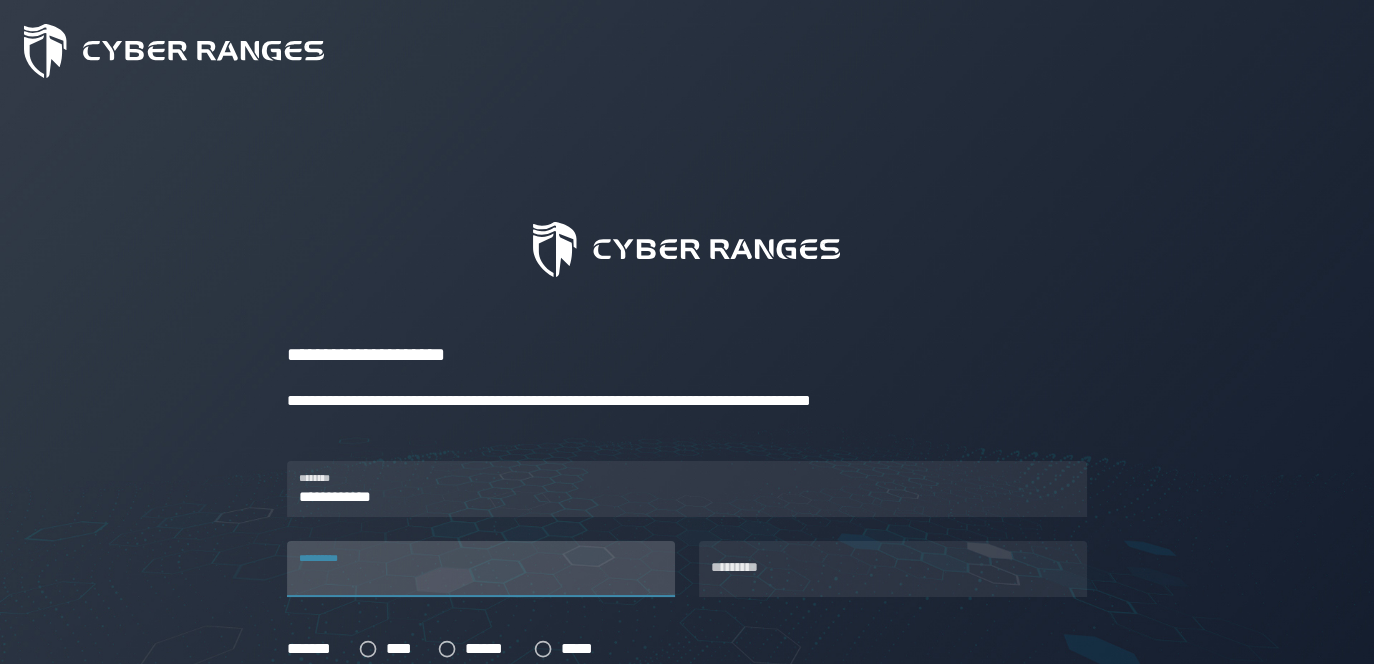 click on "**********" at bounding box center [481, 569] 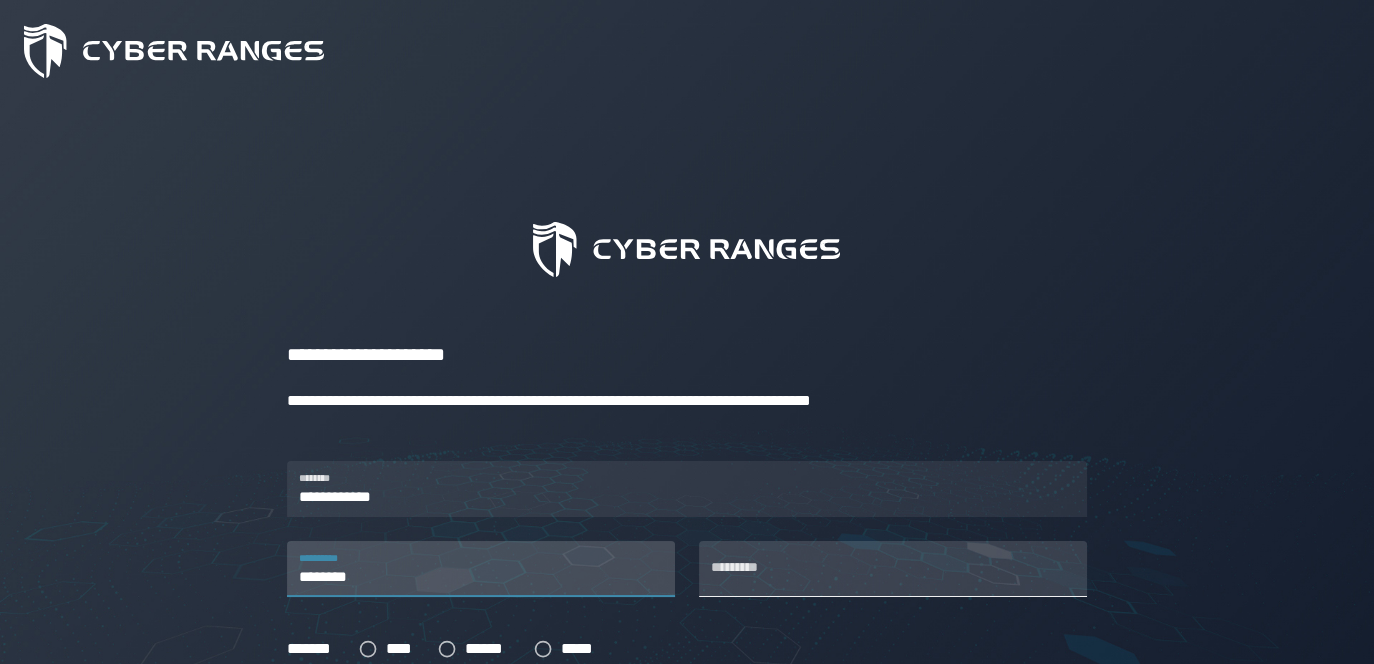 type on "********" 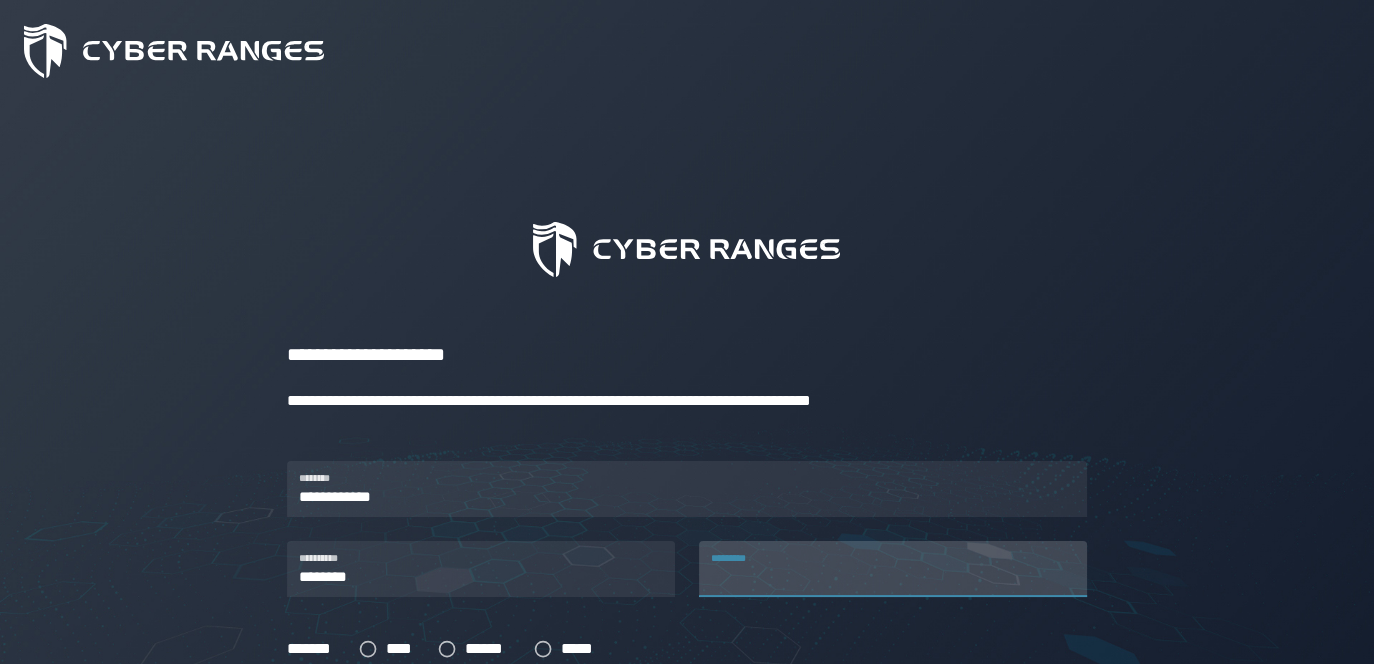 click on "*********" at bounding box center (893, 569) 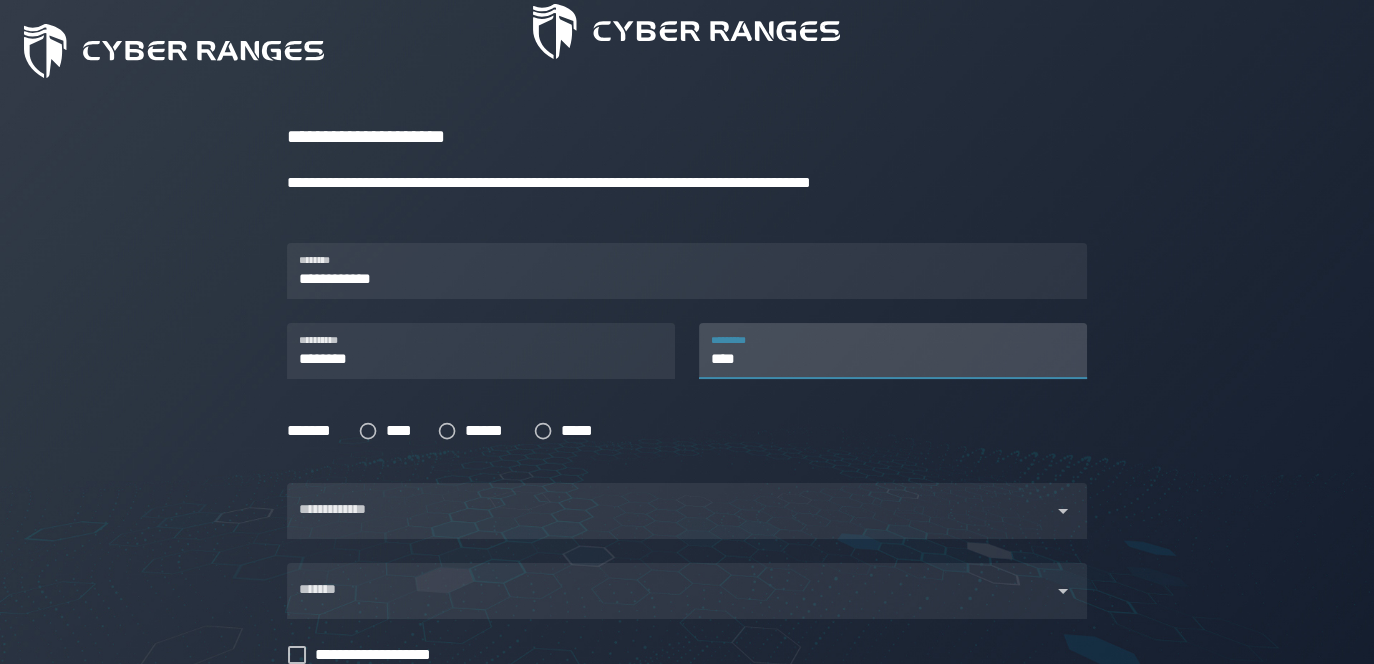 scroll, scrollTop: 223, scrollLeft: 0, axis: vertical 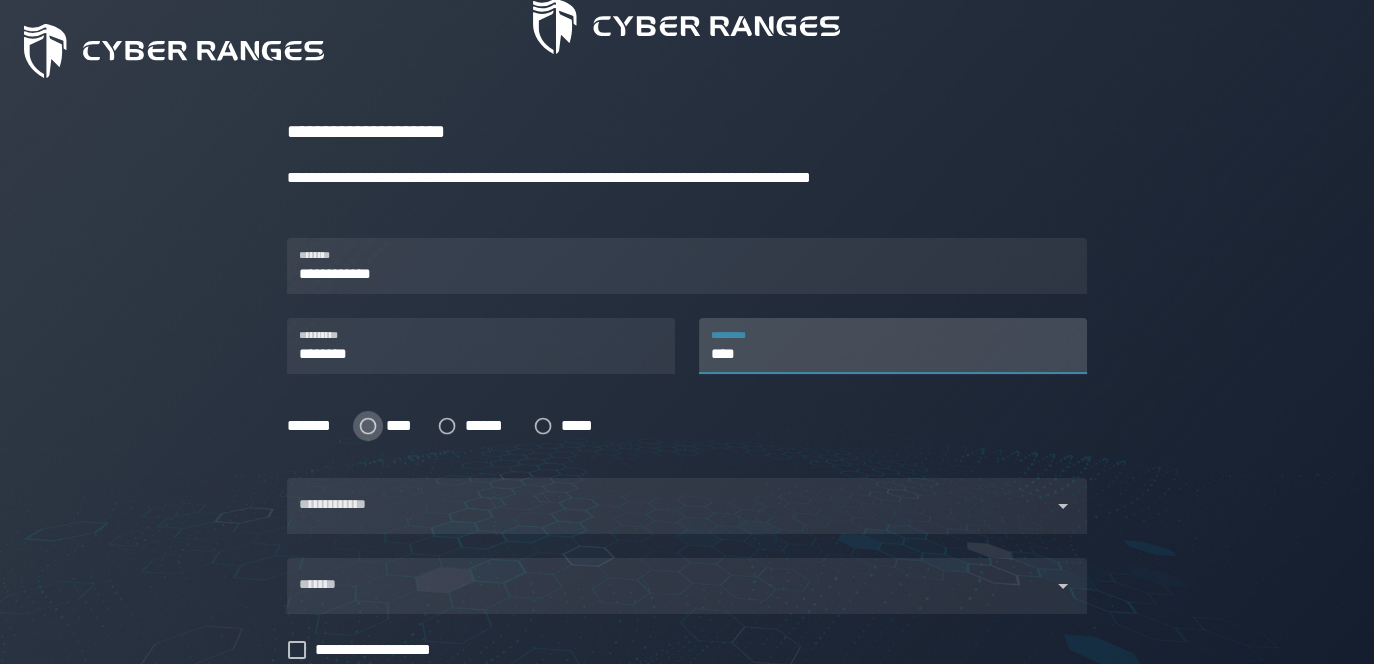 type on "****" 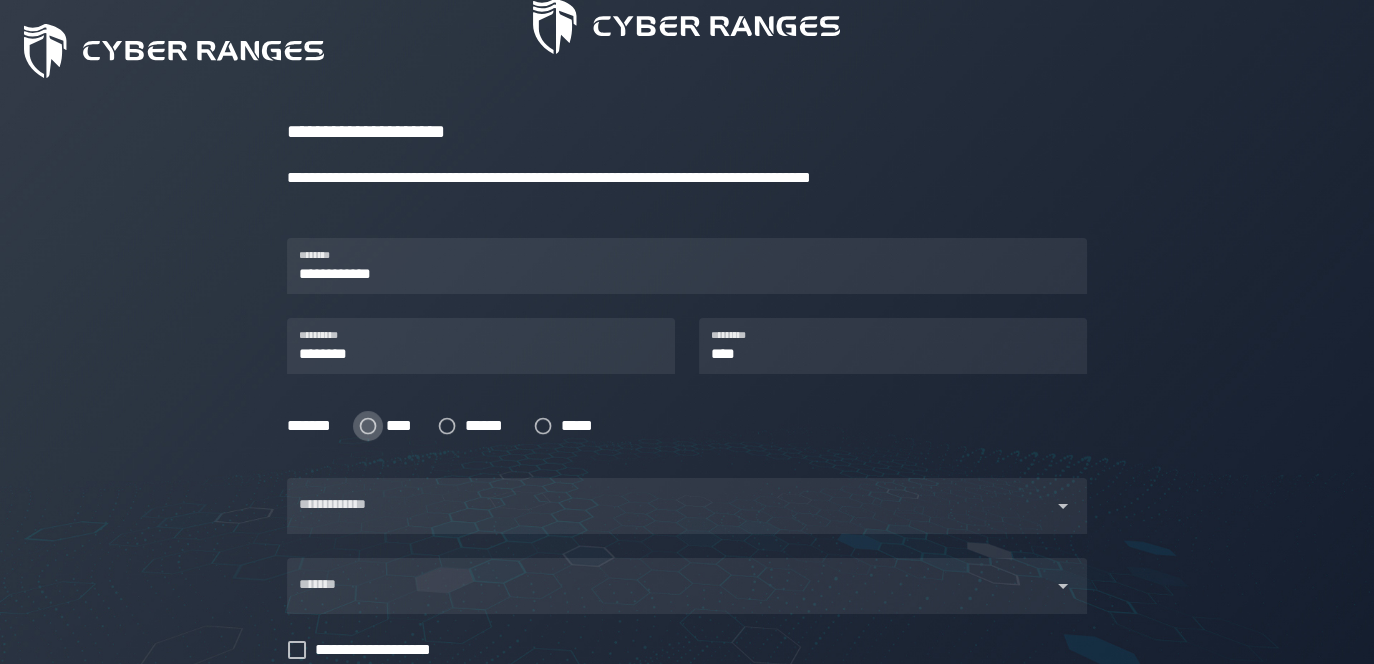 click on "****" at bounding box center [399, 426] 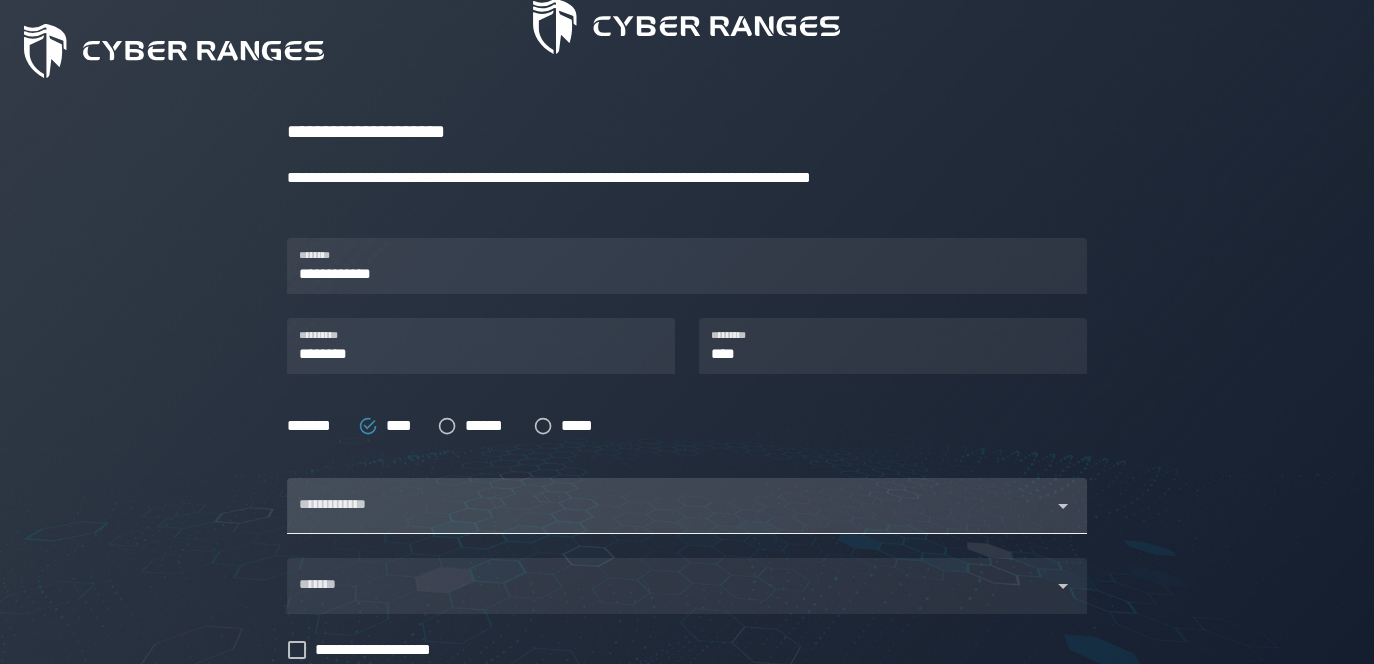 drag, startPoint x: 478, startPoint y: 536, endPoint x: 512, endPoint y: 516, distance: 39.446167 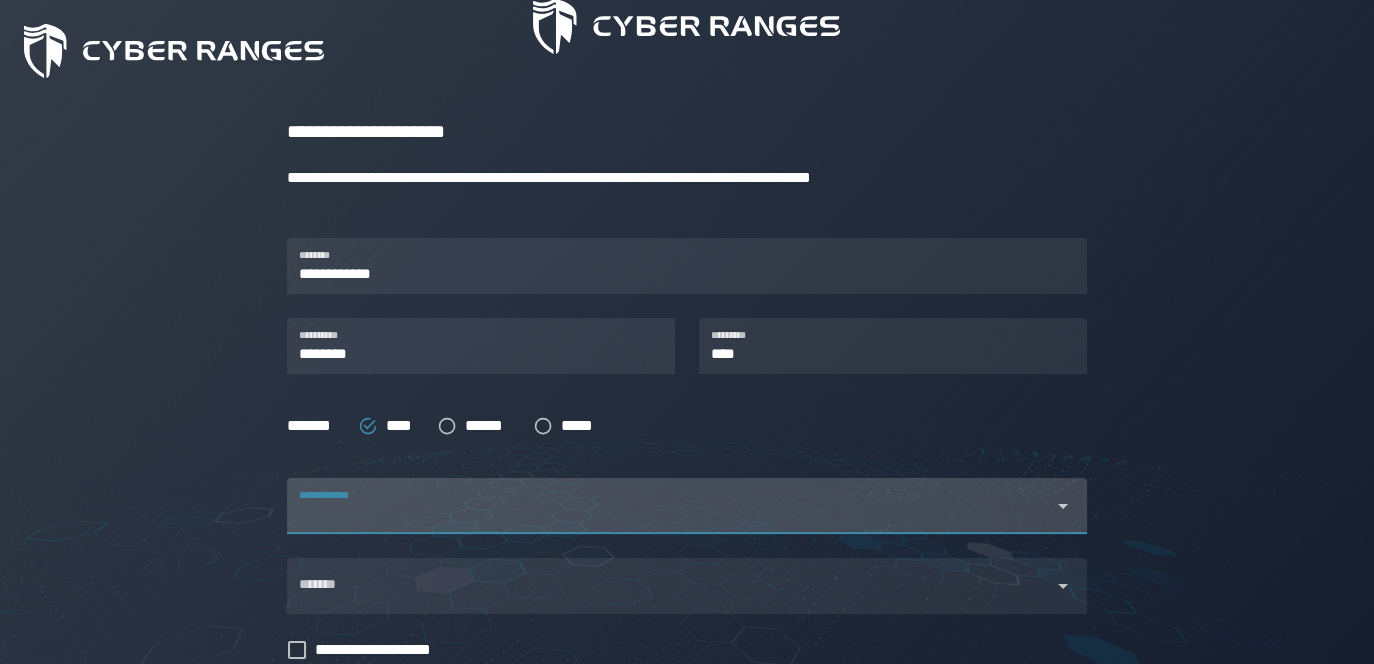 click at bounding box center [669, 518] 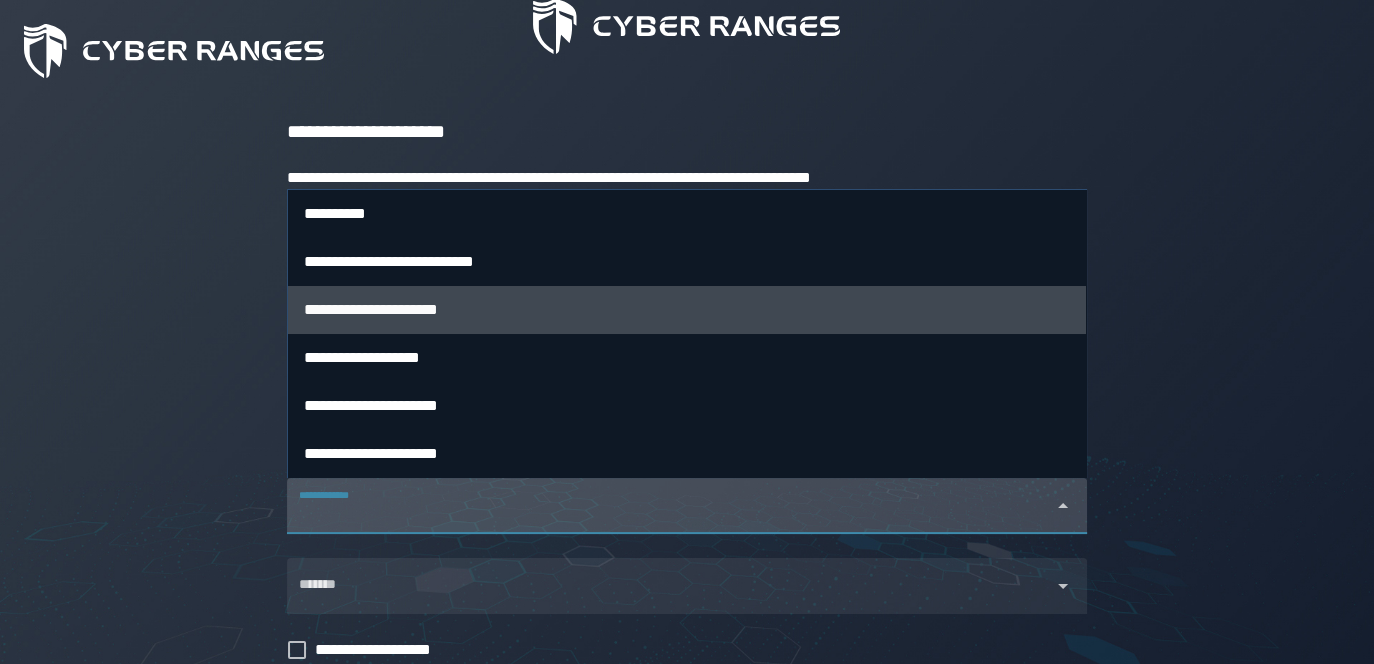 scroll, scrollTop: 0, scrollLeft: 0, axis: both 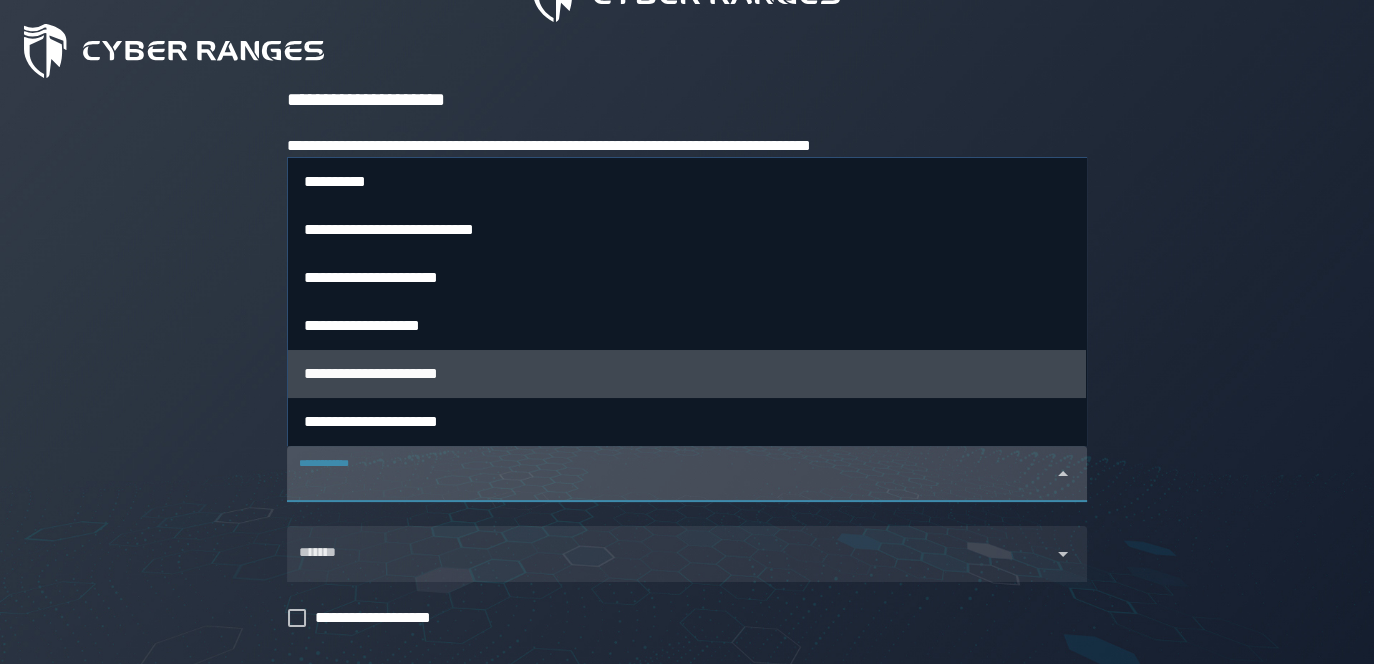 click on "**********" at bounding box center [371, 373] 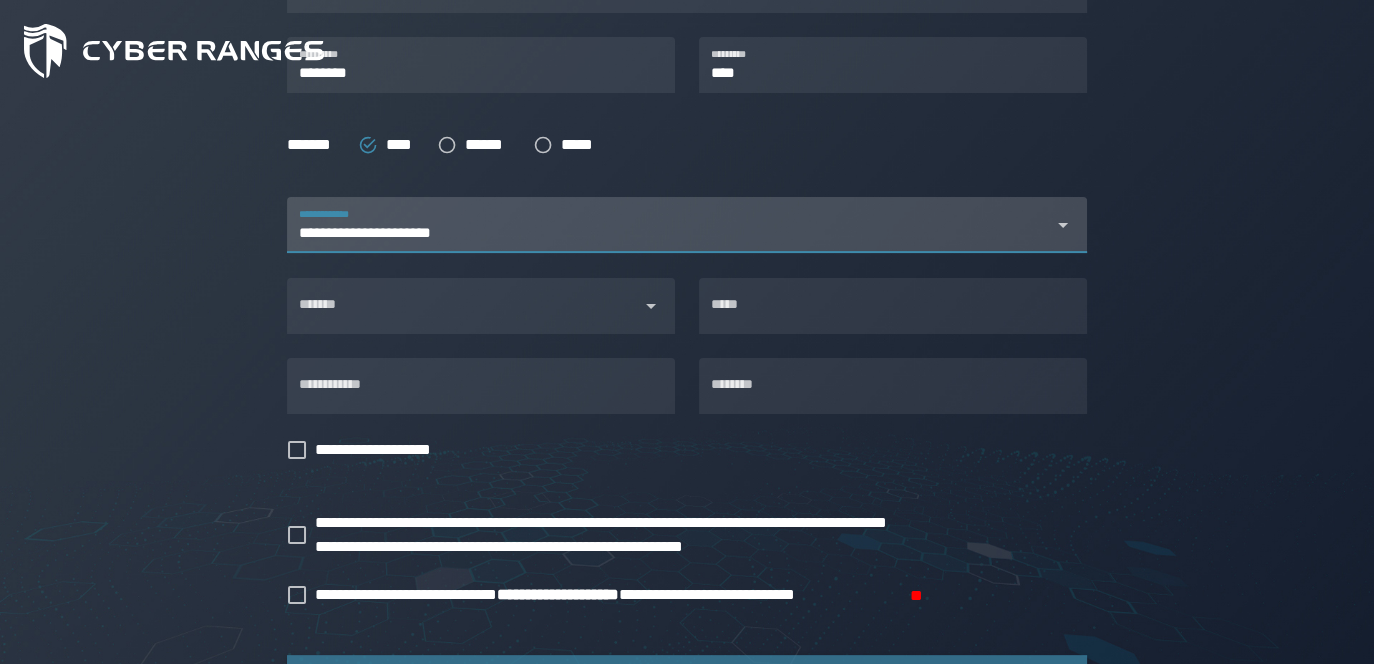 scroll, scrollTop: 511, scrollLeft: 0, axis: vertical 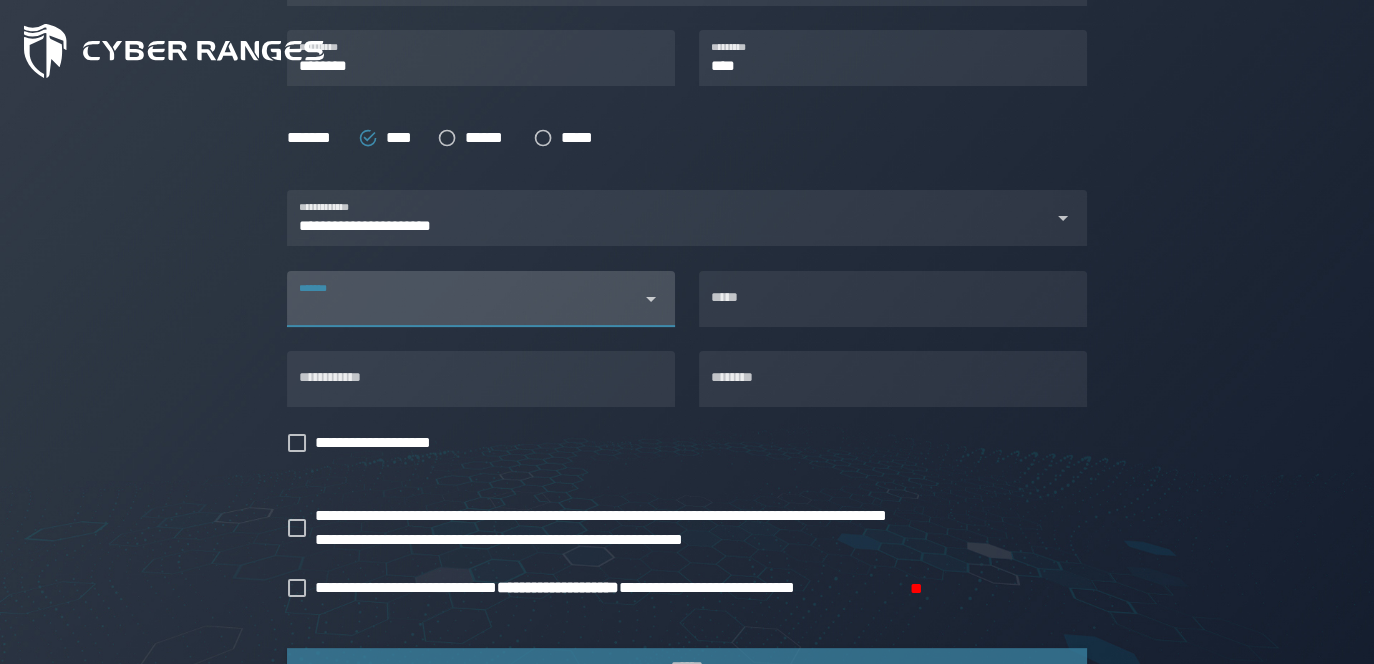 click at bounding box center [463, 311] 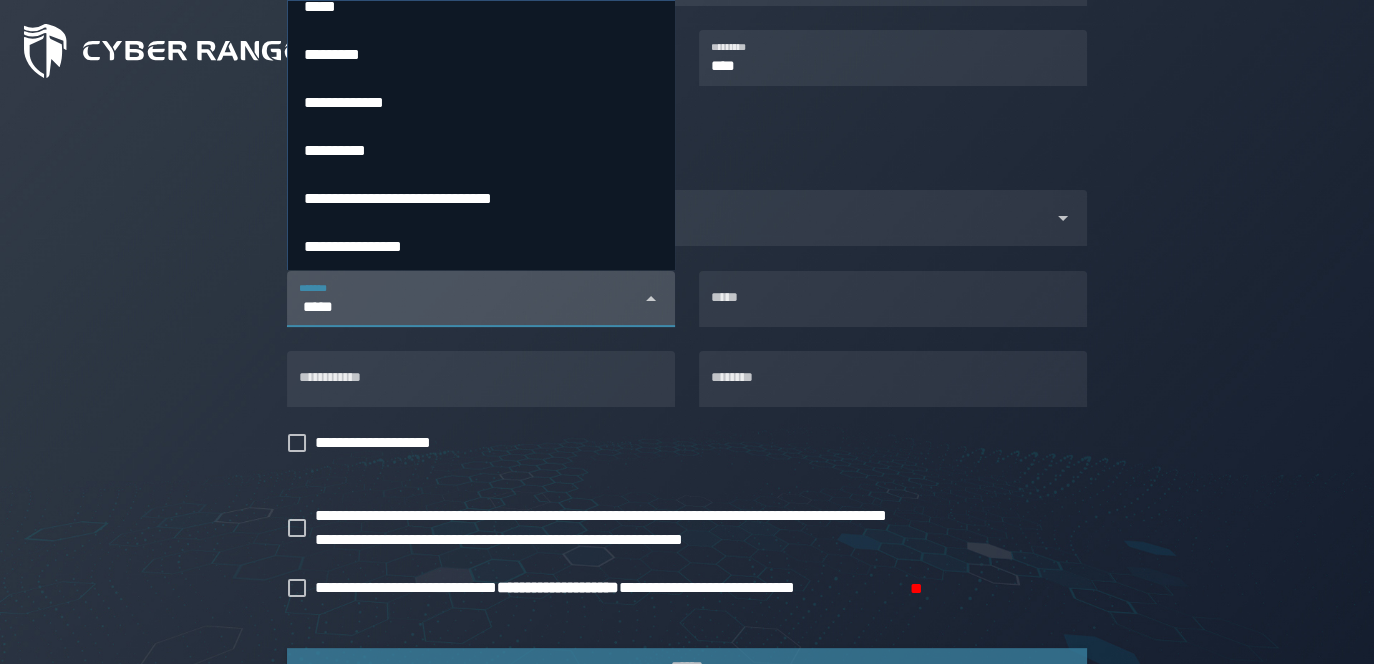 scroll, scrollTop: 0, scrollLeft: 0, axis: both 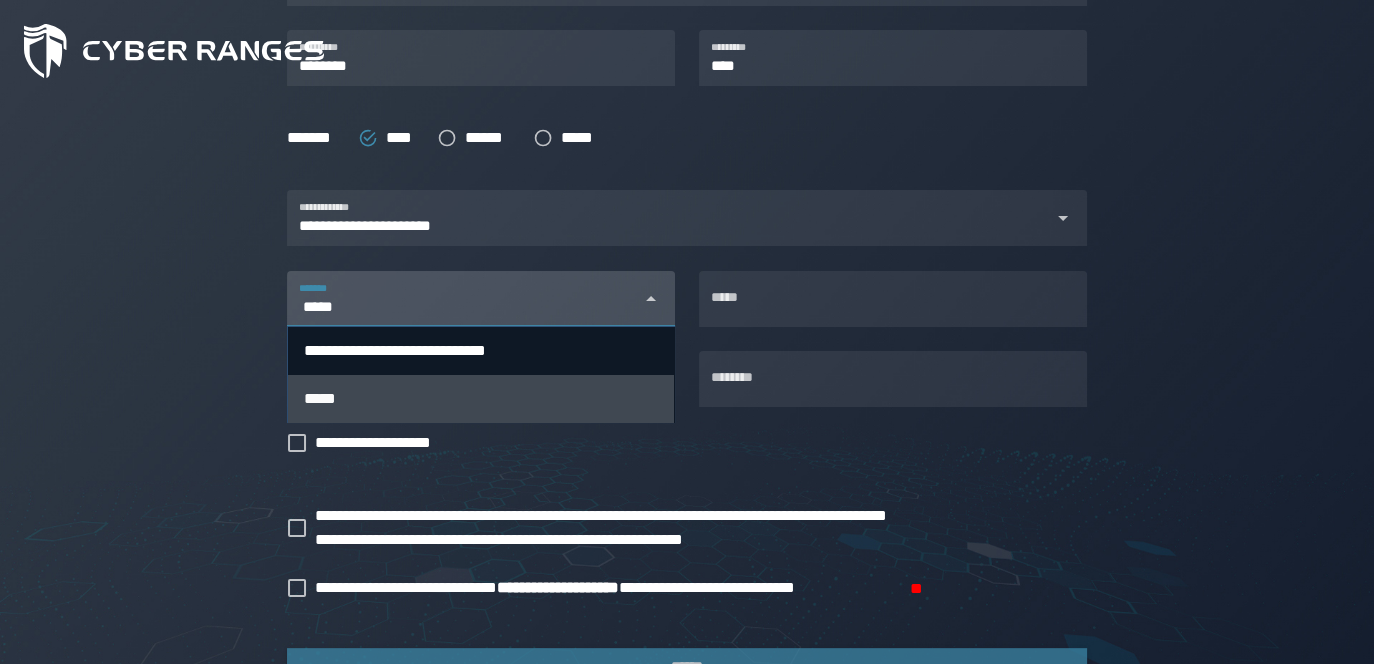 type on "*****" 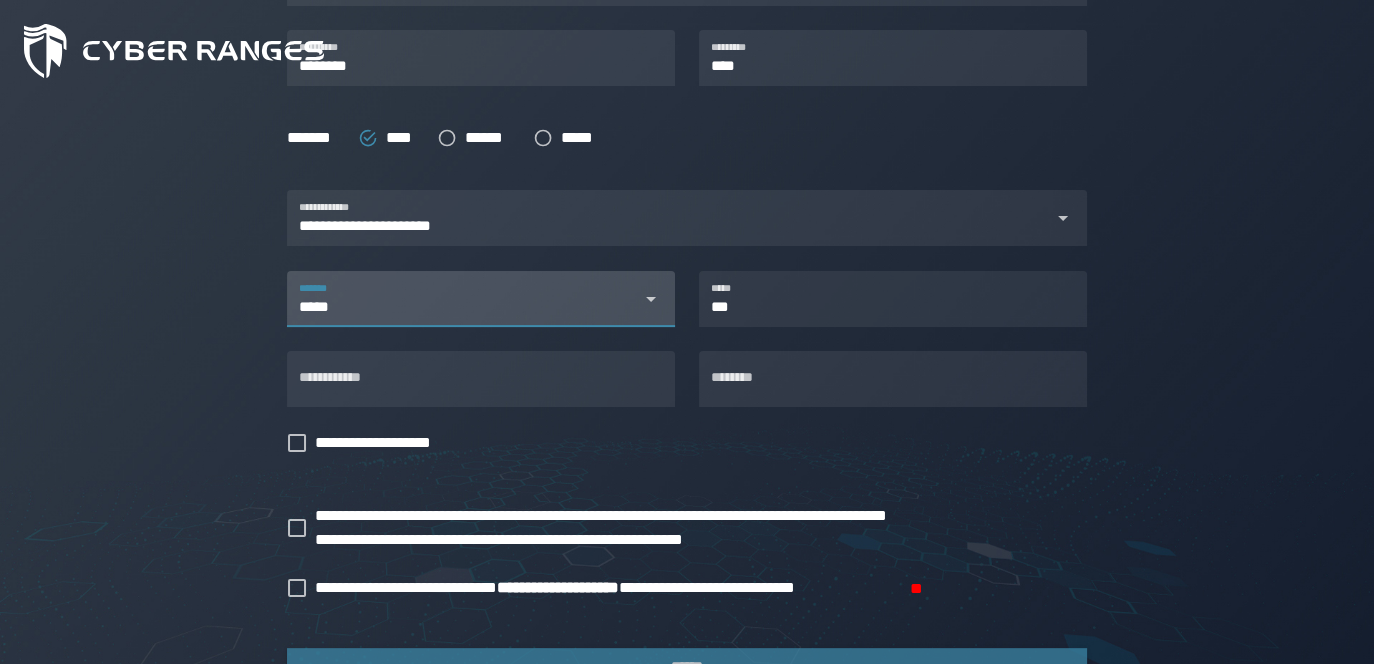 scroll, scrollTop: 667, scrollLeft: 0, axis: vertical 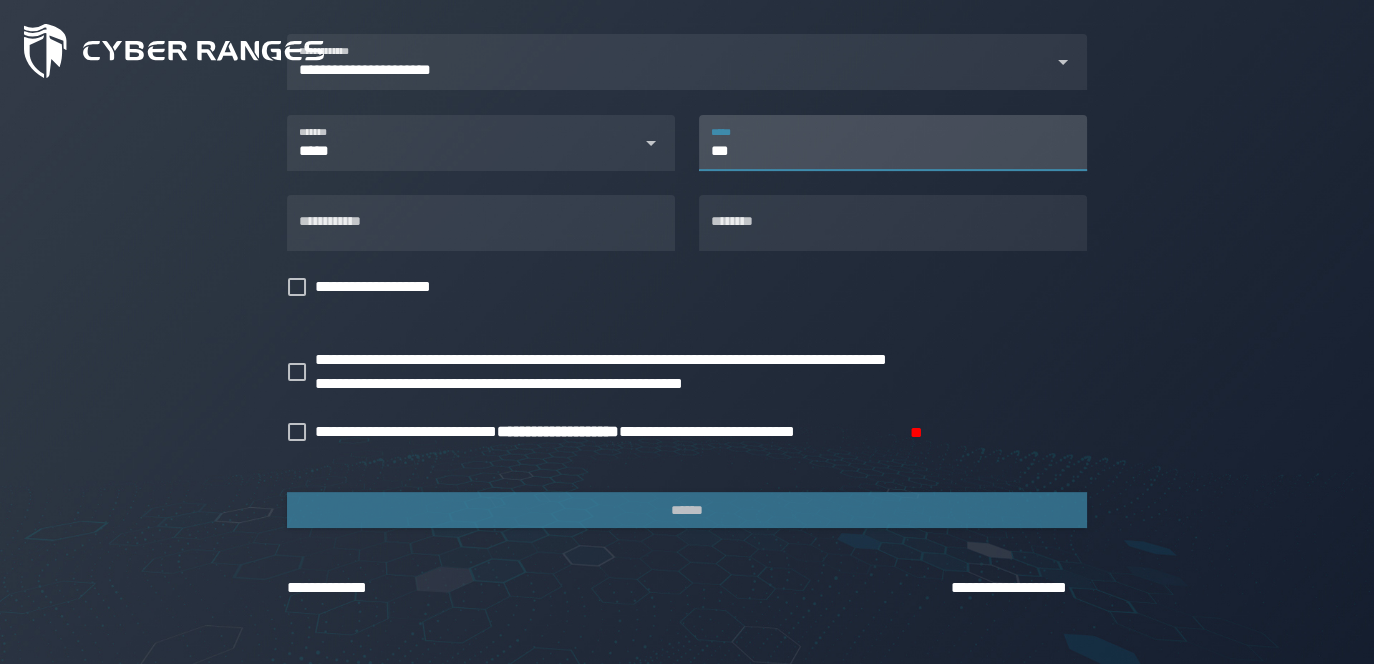 click on "***" at bounding box center (893, 143) 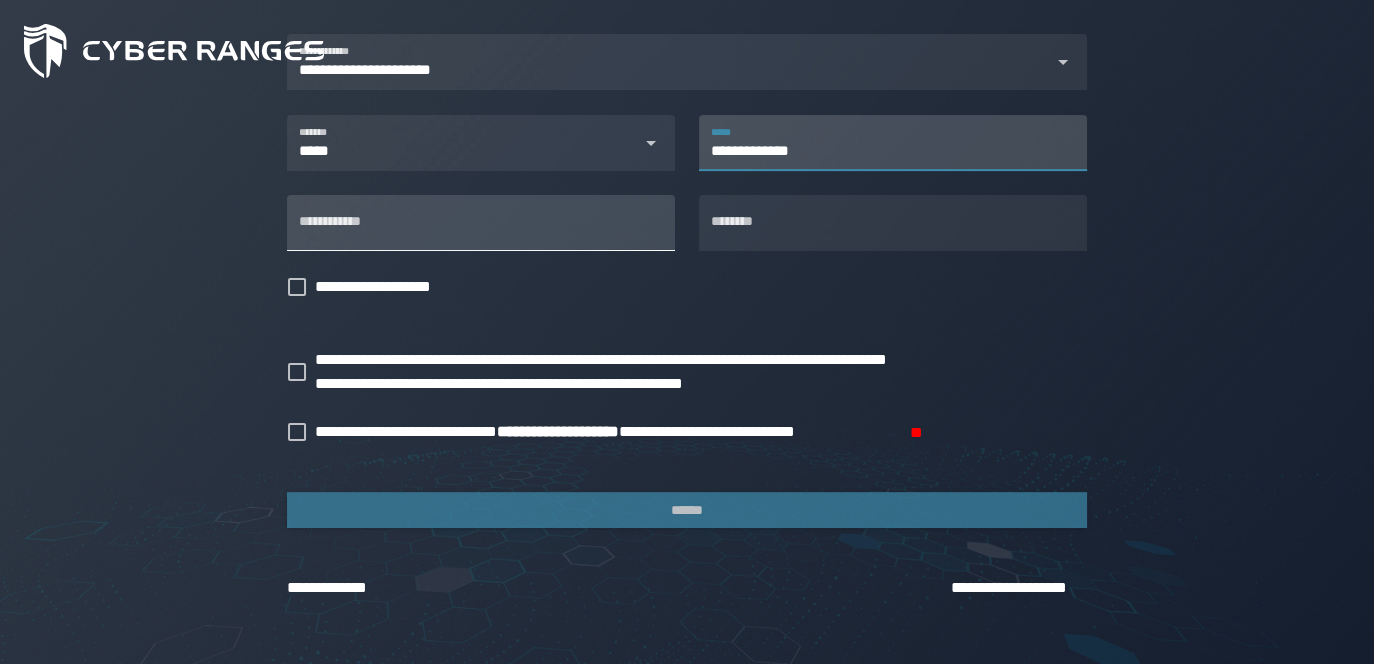 type on "**********" 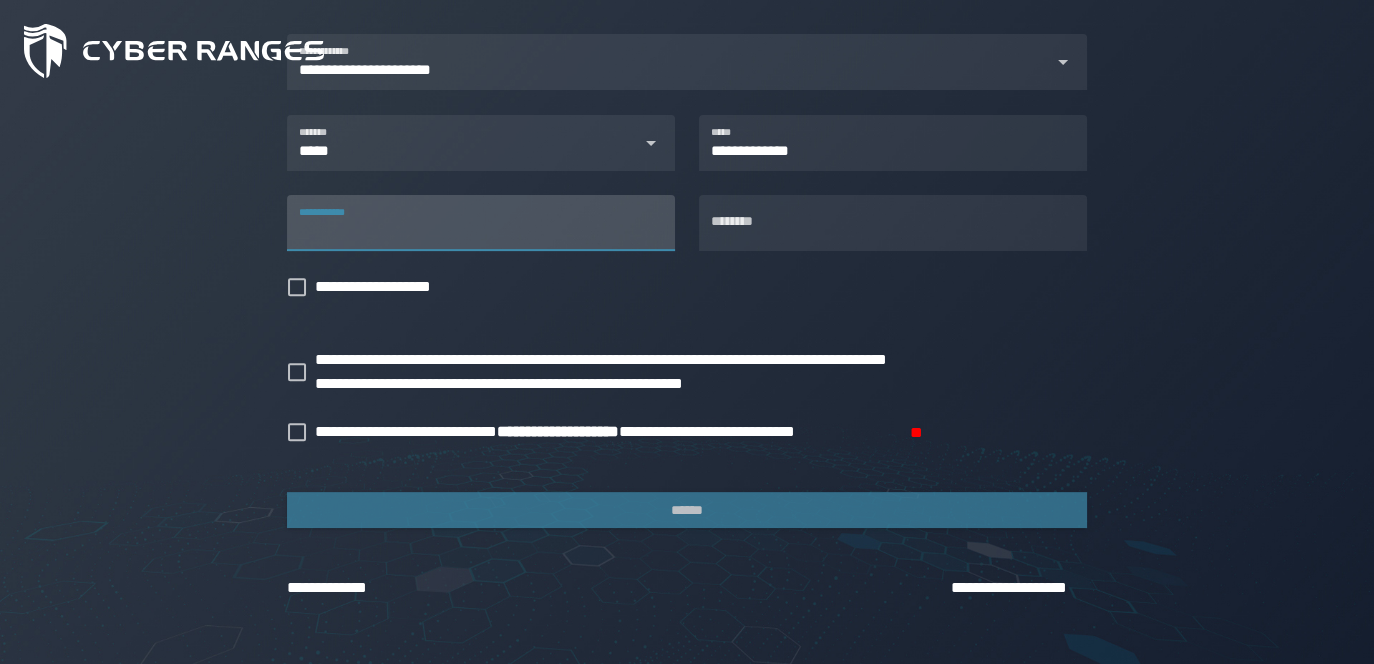 click on "**********" at bounding box center [481, 223] 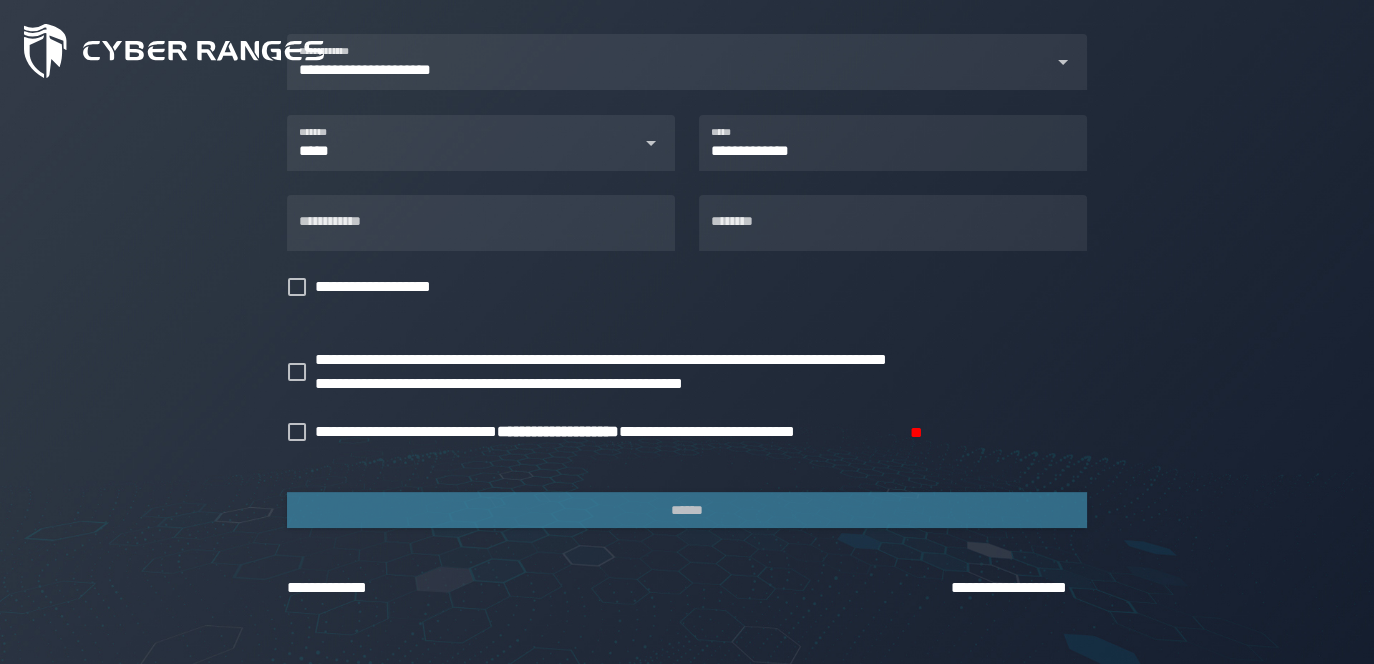 click on "**********" 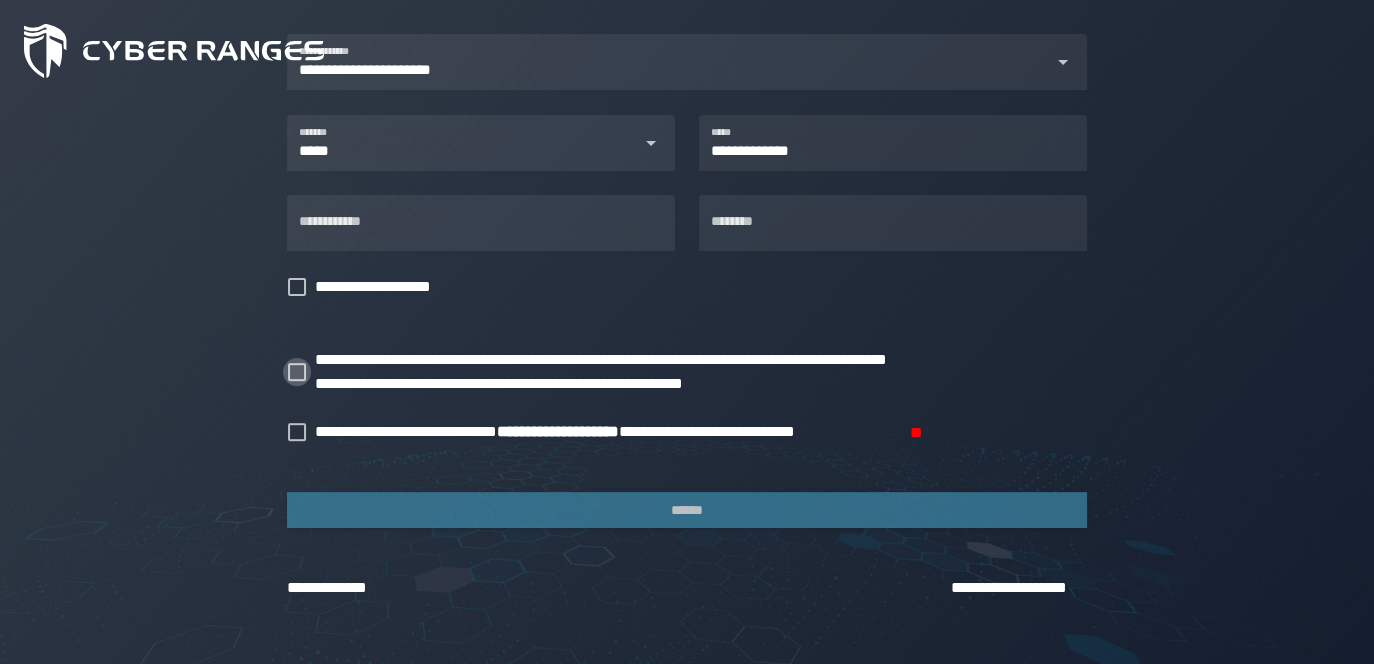 click on "**********" at bounding box center (650, 372) 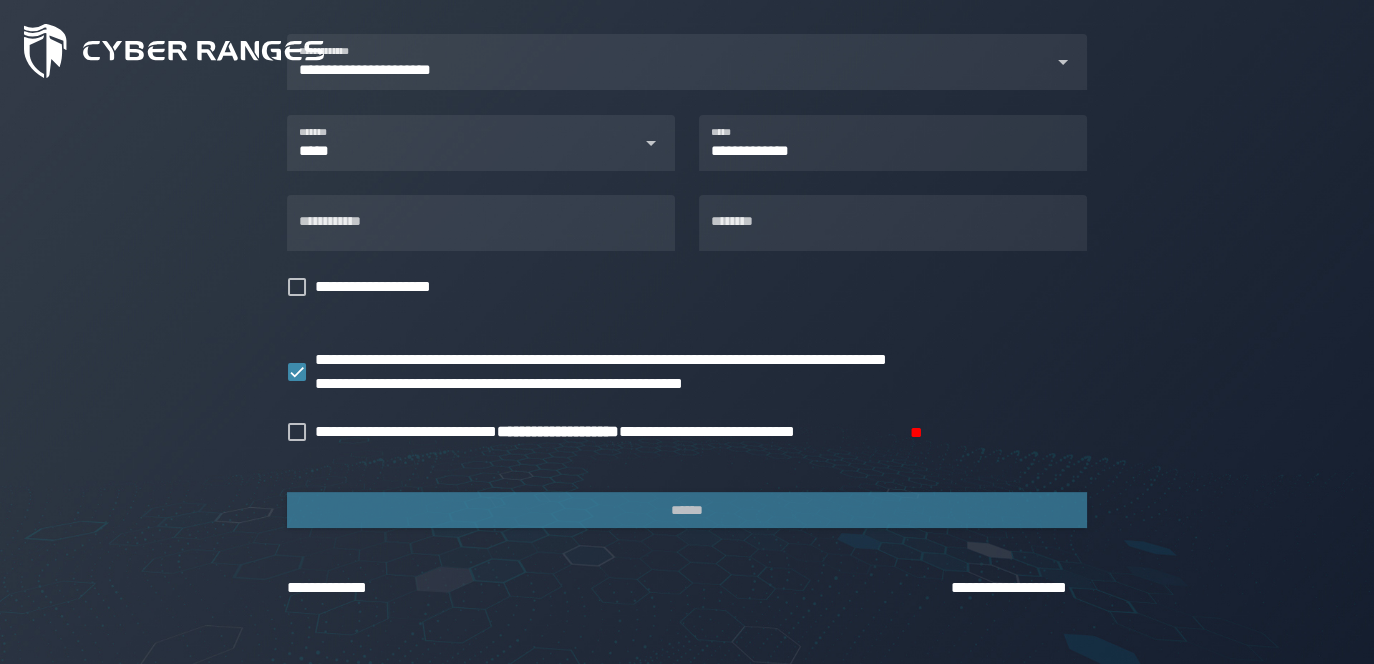 click on "**********" 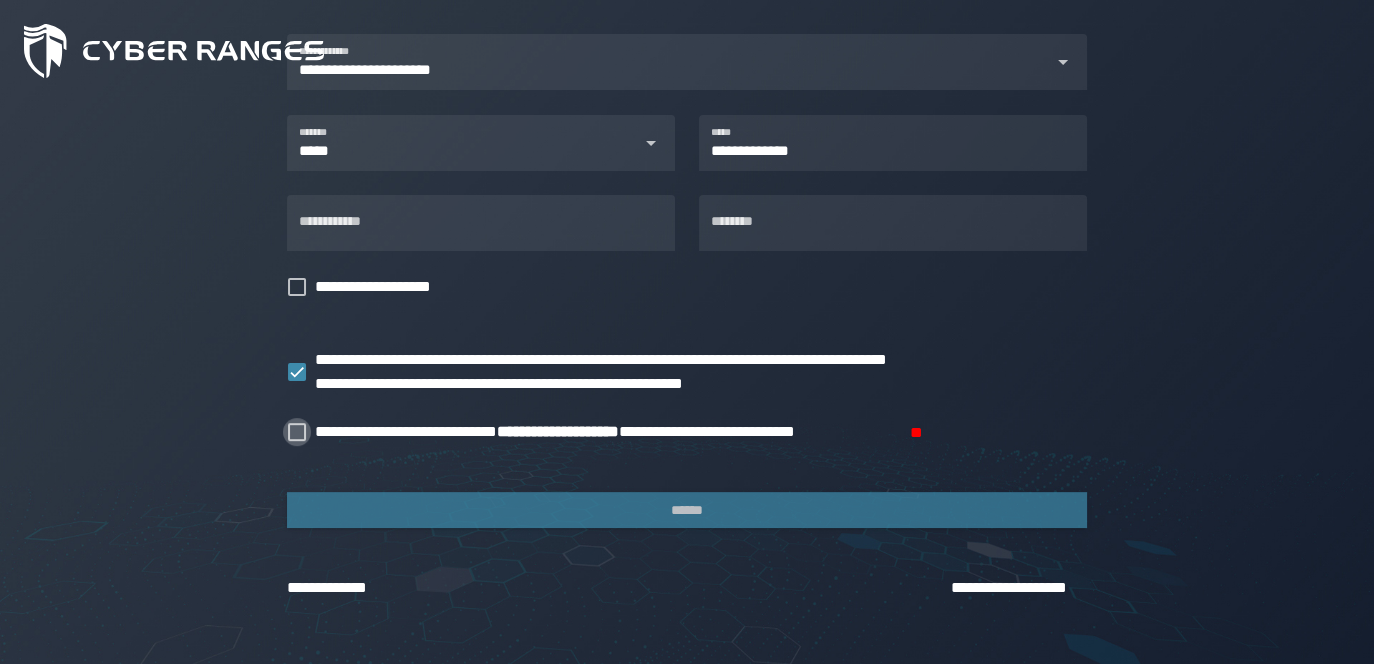 click at bounding box center (297, 432) 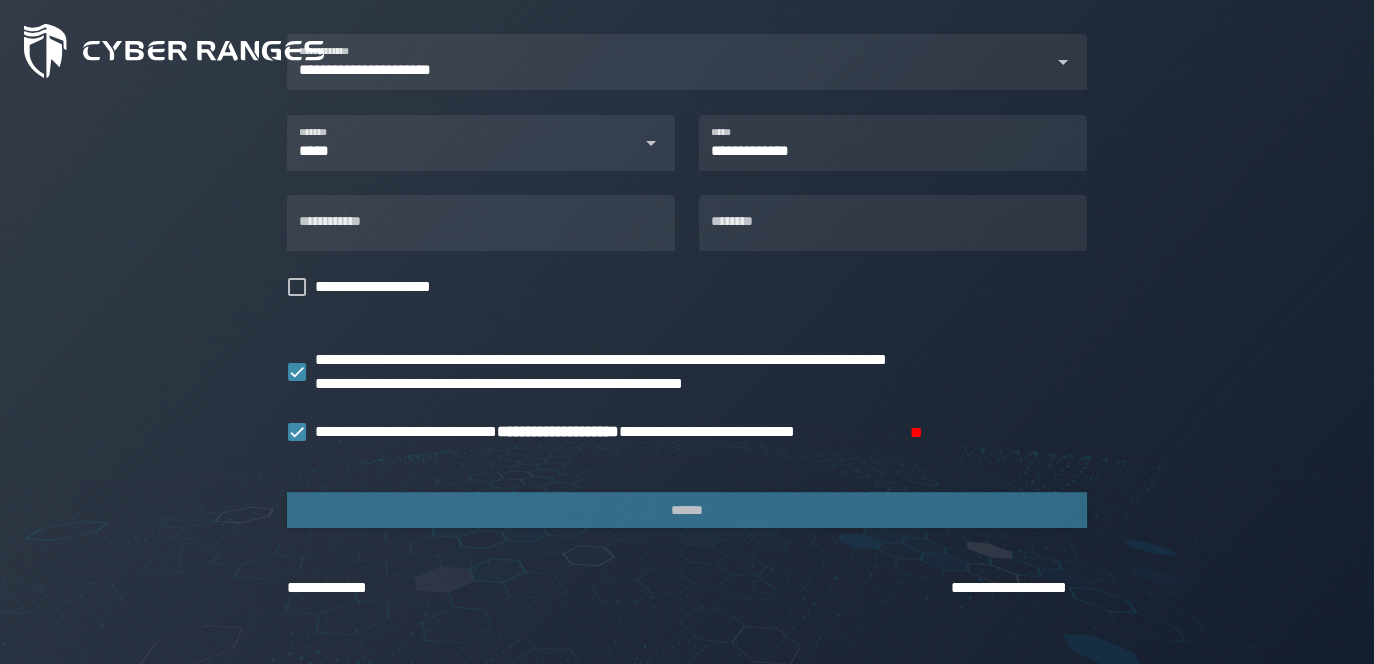 click on "**********" at bounding box center (687, 137) 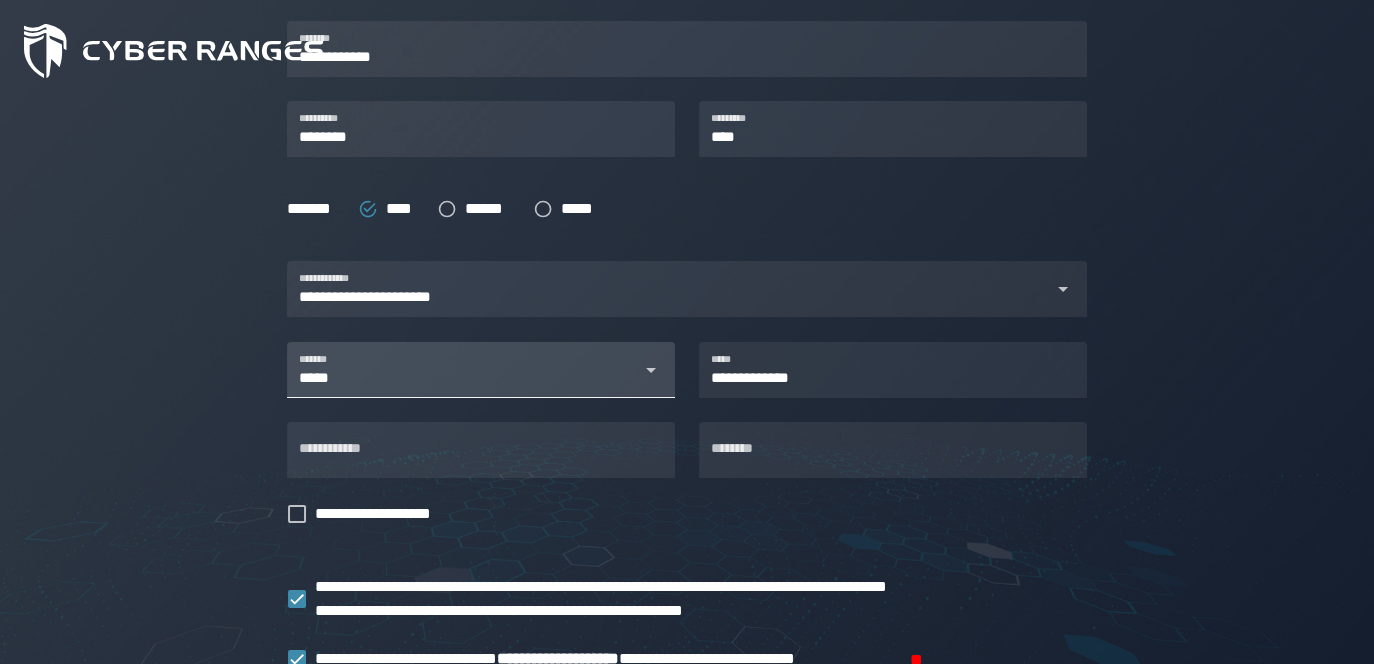 scroll, scrollTop: 434, scrollLeft: 0, axis: vertical 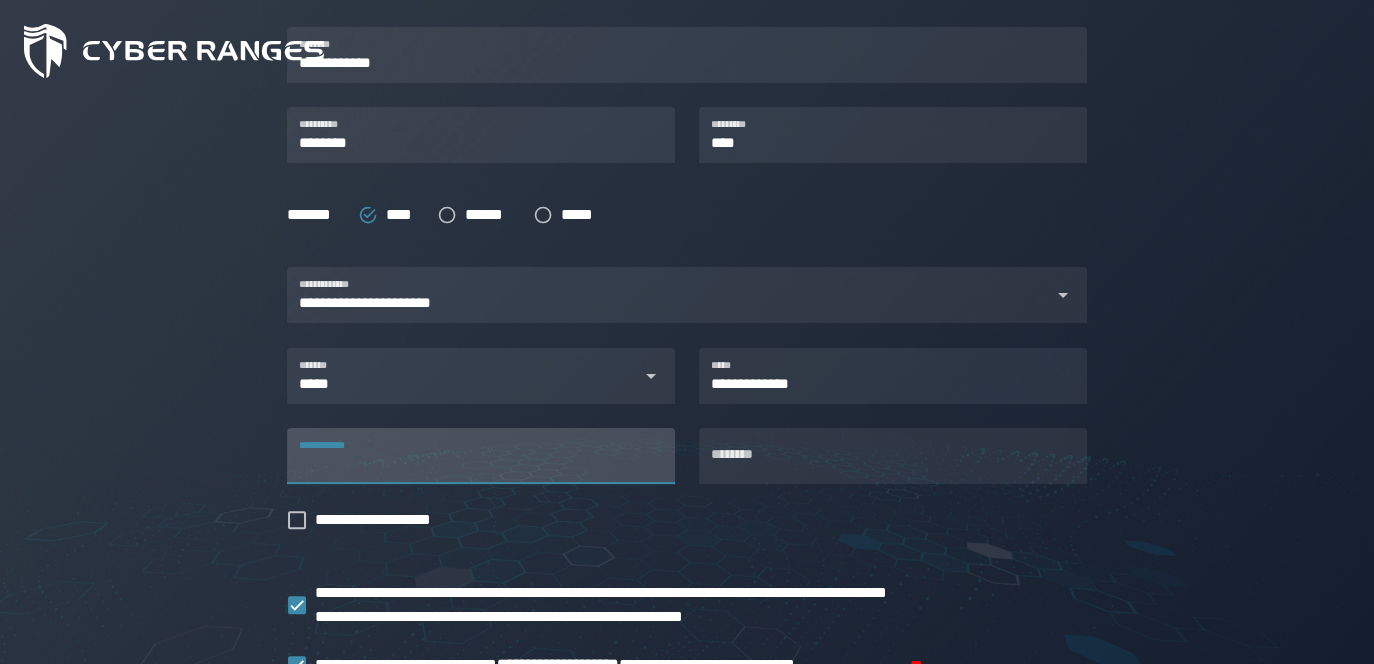 click on "**********" at bounding box center (481, 456) 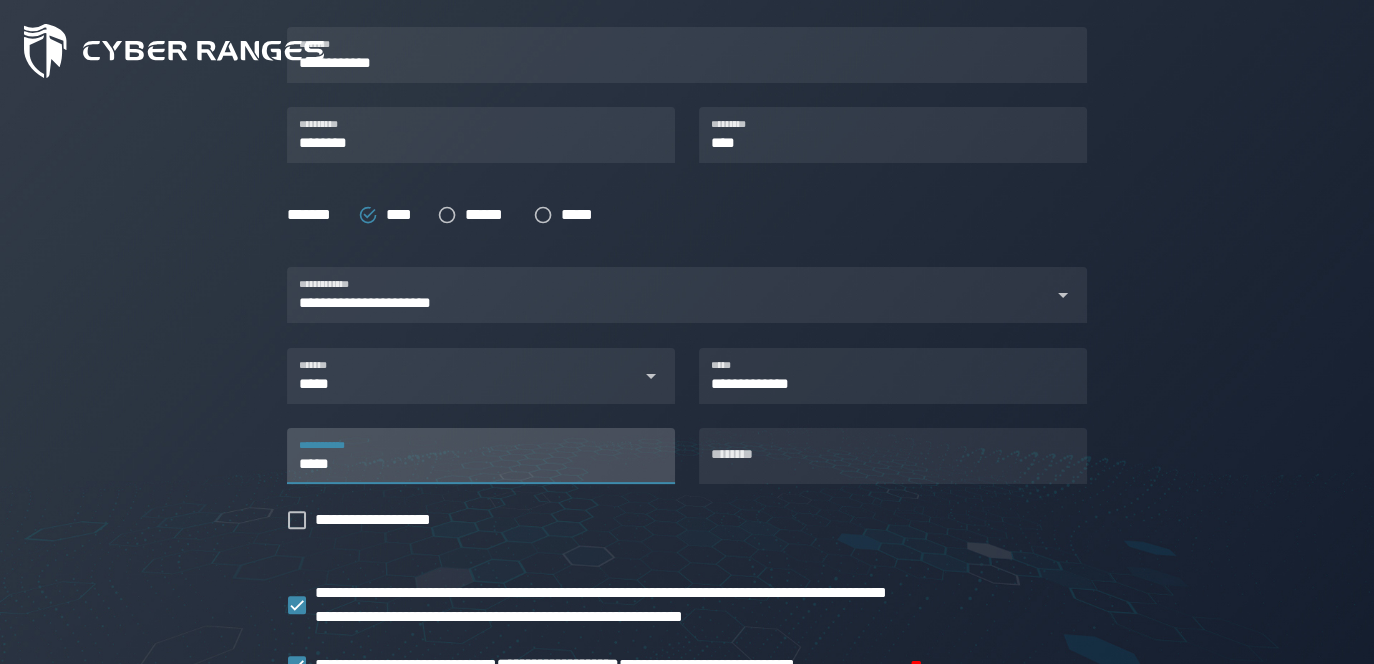 scroll, scrollTop: 667, scrollLeft: 0, axis: vertical 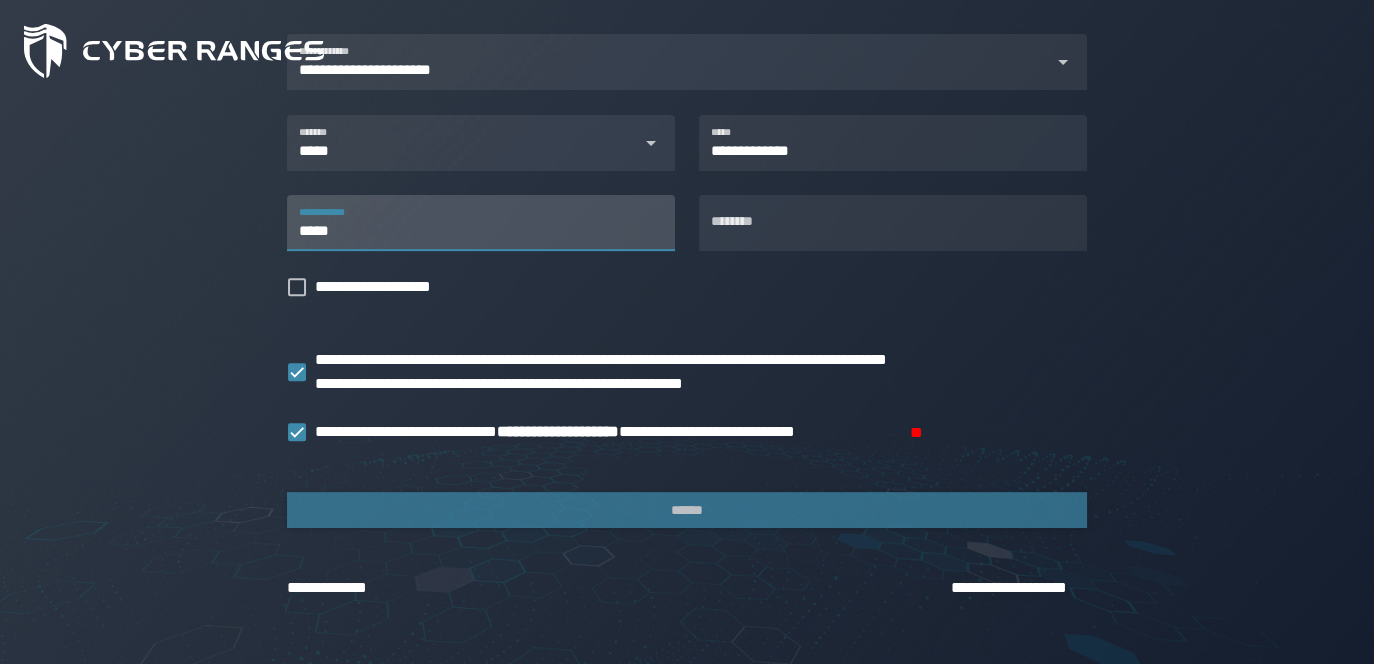 type on "*****" 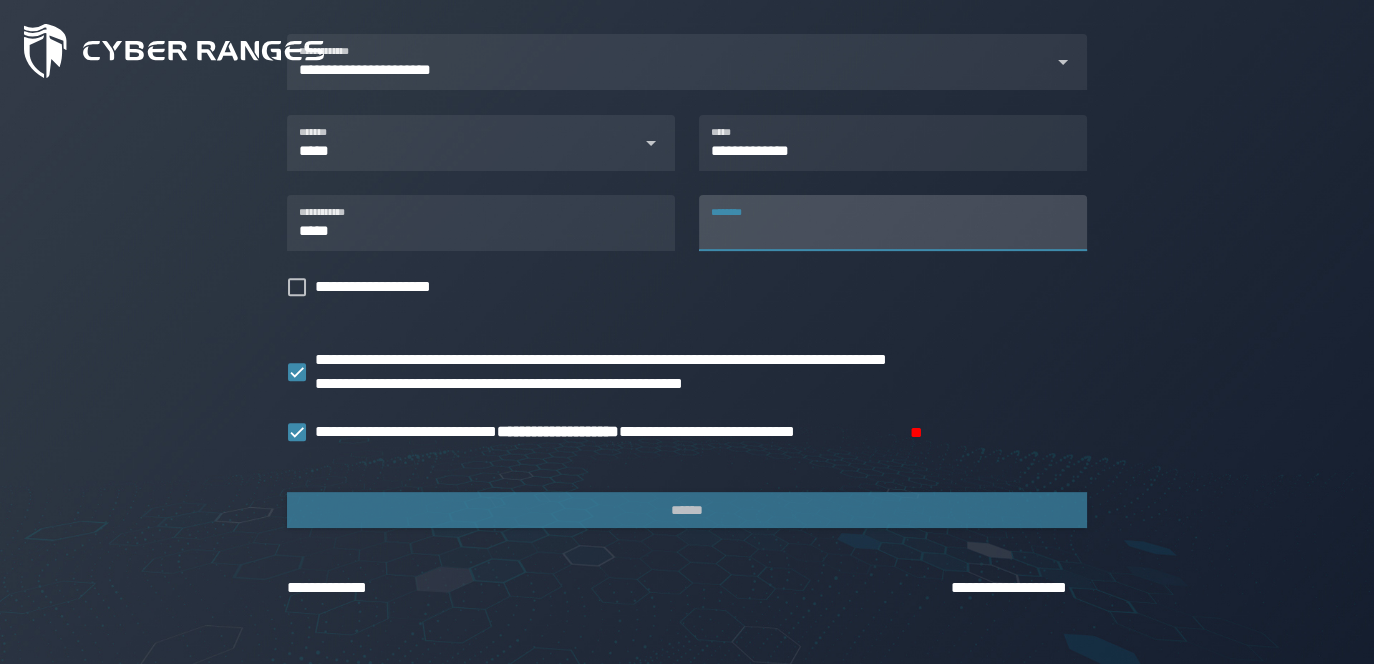 click on "********" at bounding box center [893, 223] 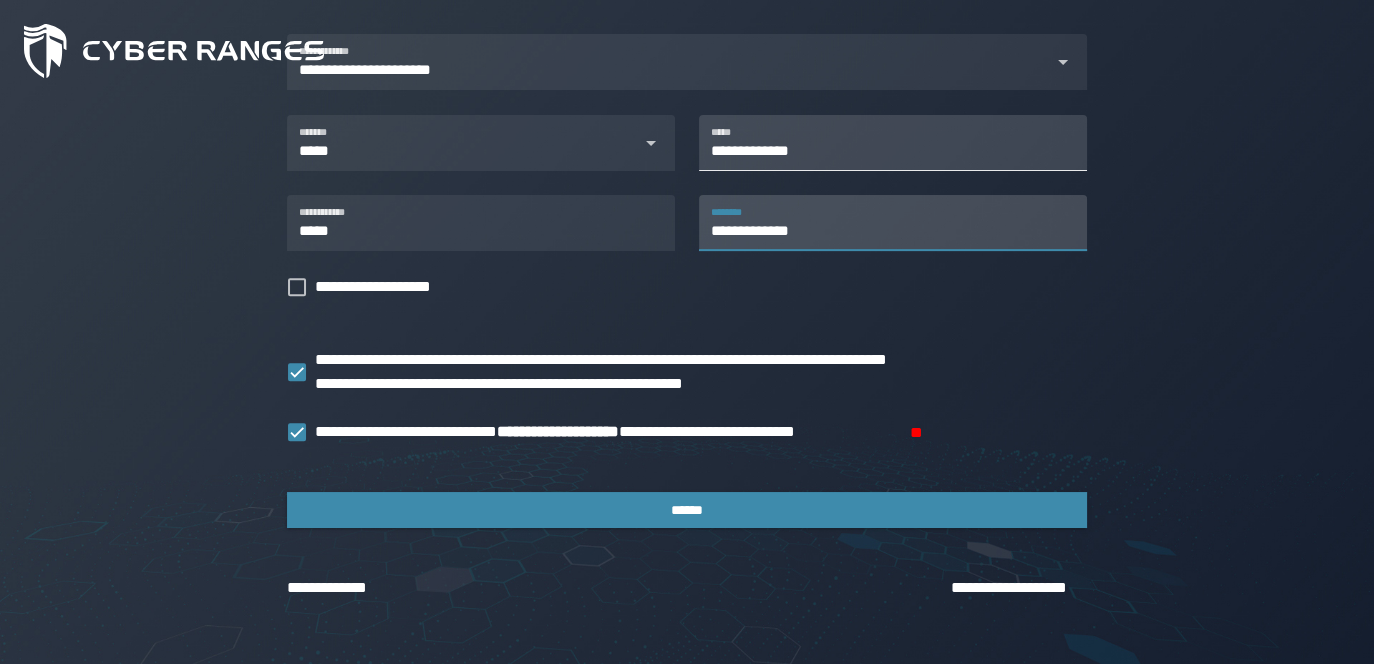 type on "**********" 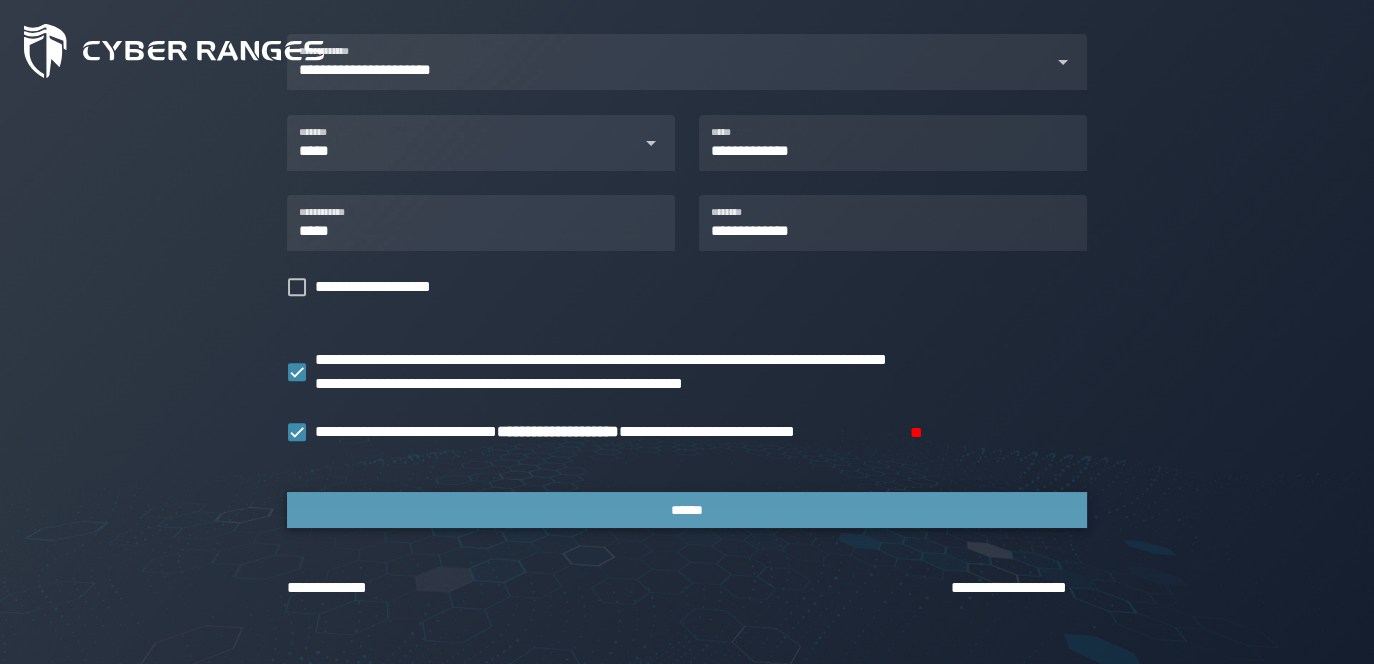 click on "******" at bounding box center (687, 510) 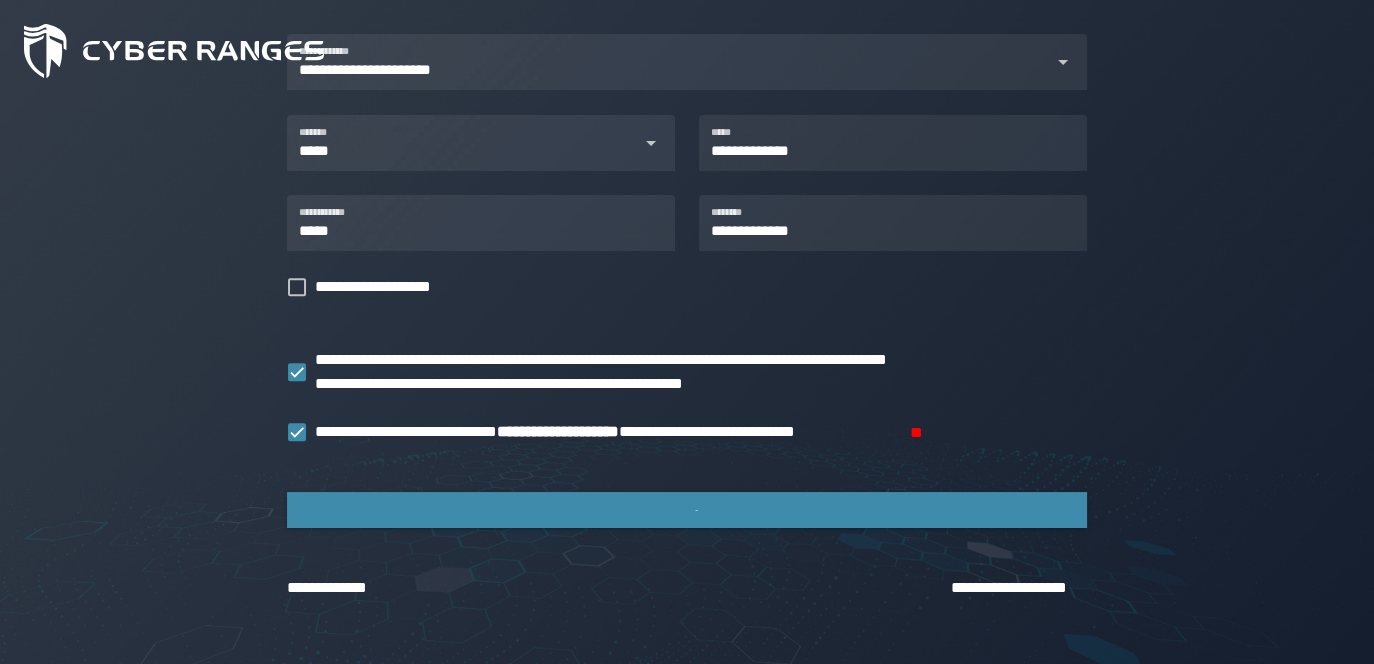 scroll, scrollTop: 0, scrollLeft: 0, axis: both 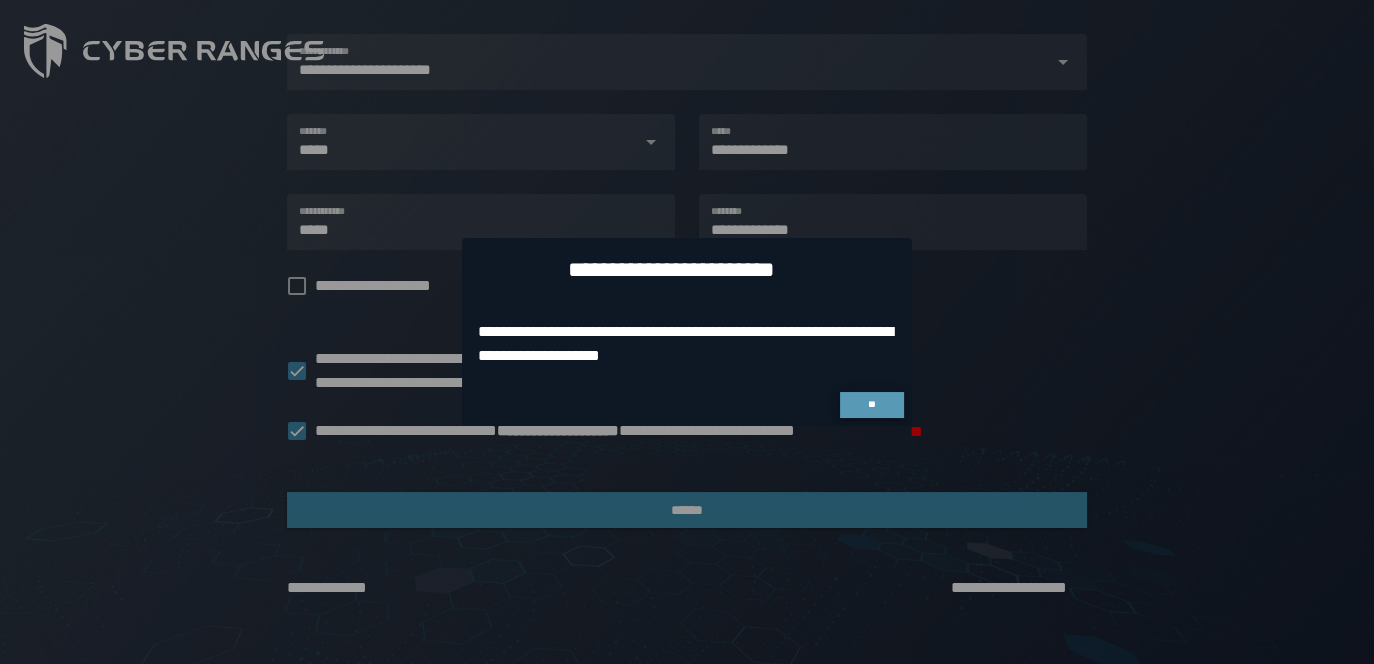 click on "**" at bounding box center [872, 405] 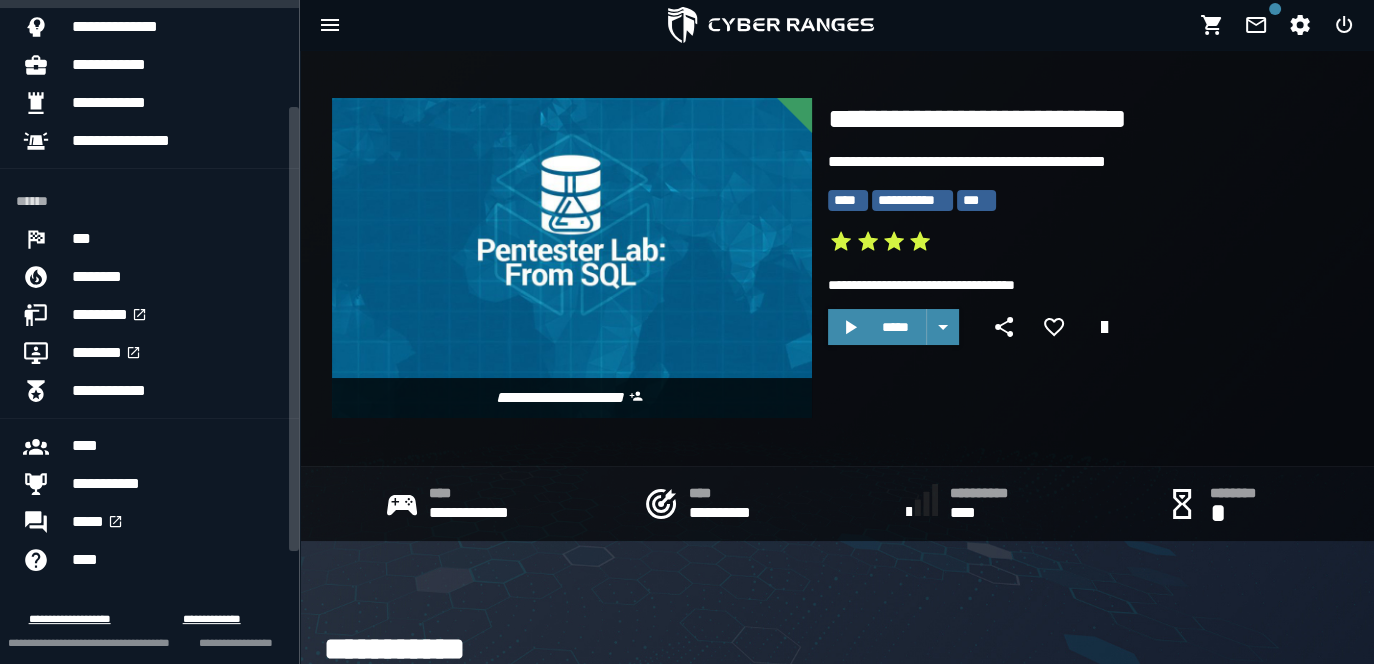 scroll, scrollTop: 329, scrollLeft: 0, axis: vertical 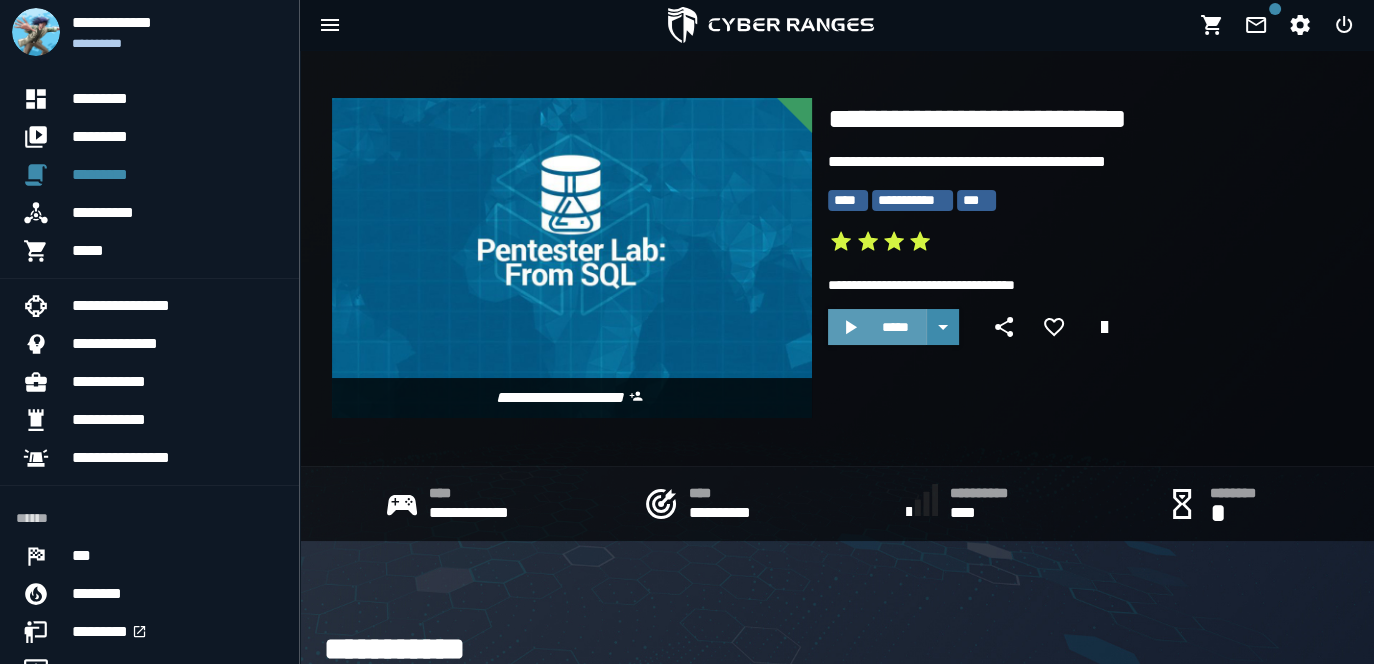 click on "*****" at bounding box center (895, 327) 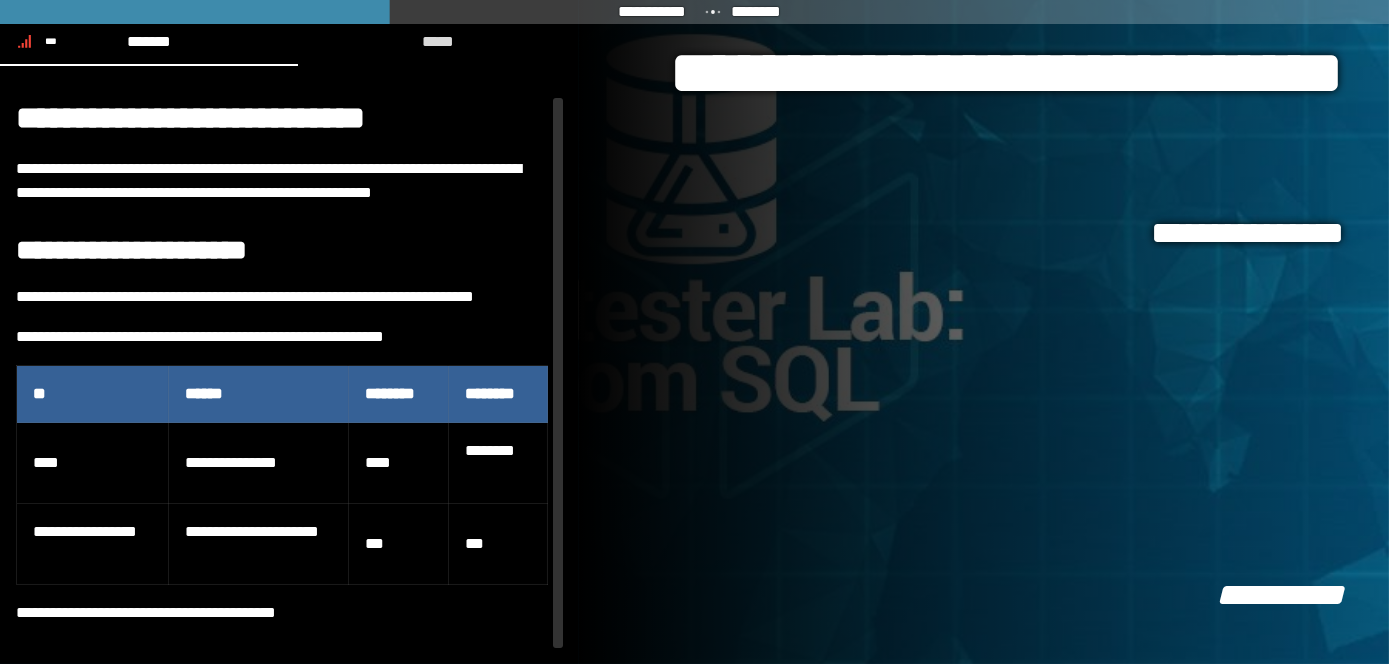 scroll, scrollTop: 0, scrollLeft: 0, axis: both 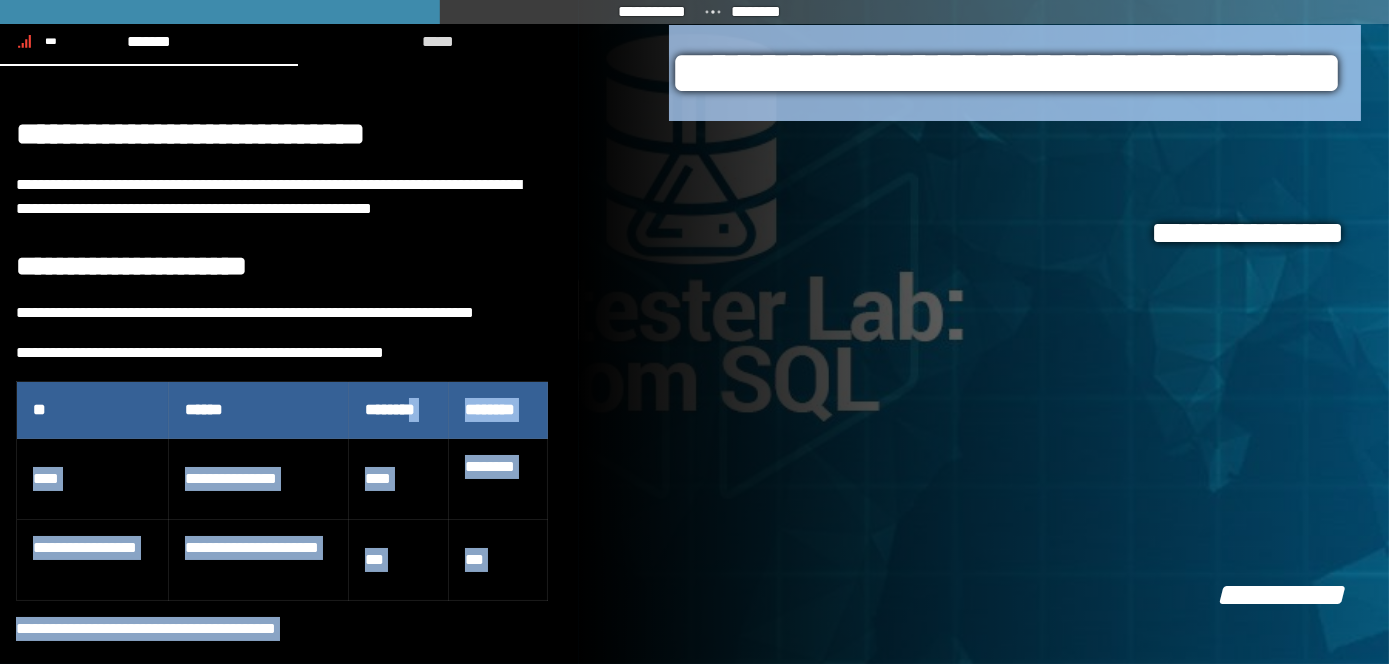drag, startPoint x: 353, startPoint y: 448, endPoint x: 1150, endPoint y: 334, distance: 805.1118 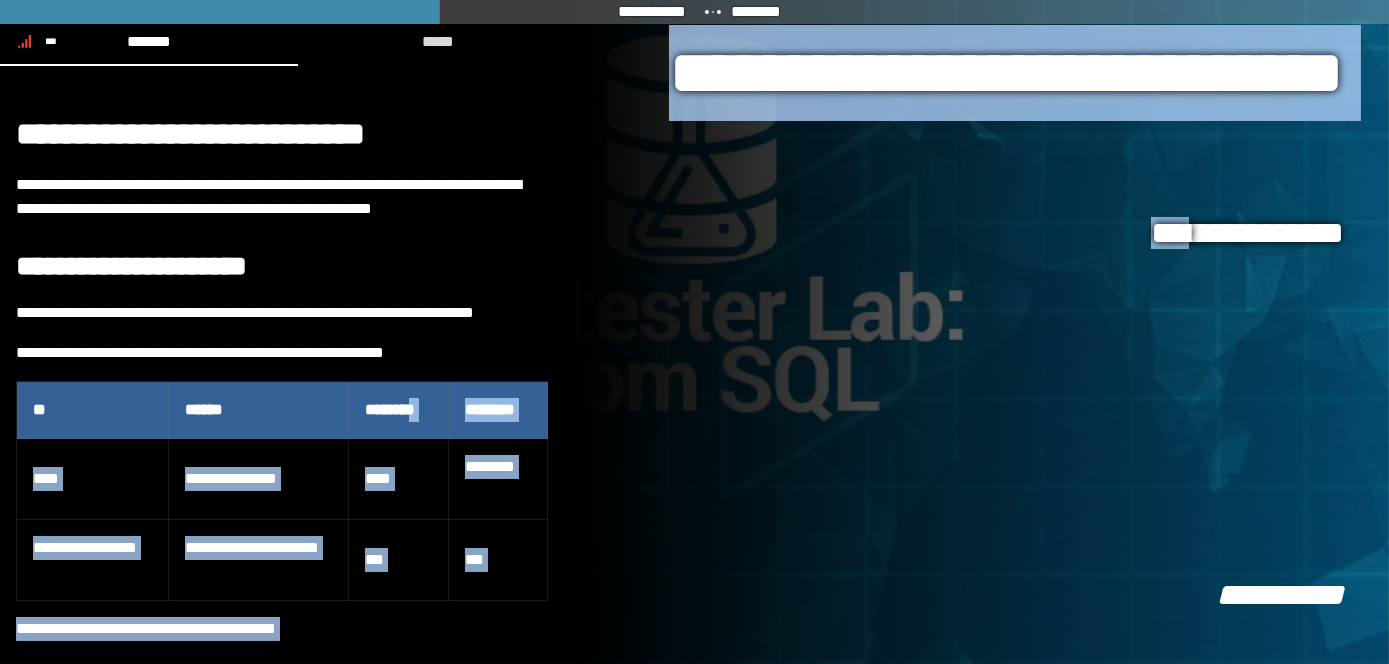 click on "**********" at bounding box center (694, 332) 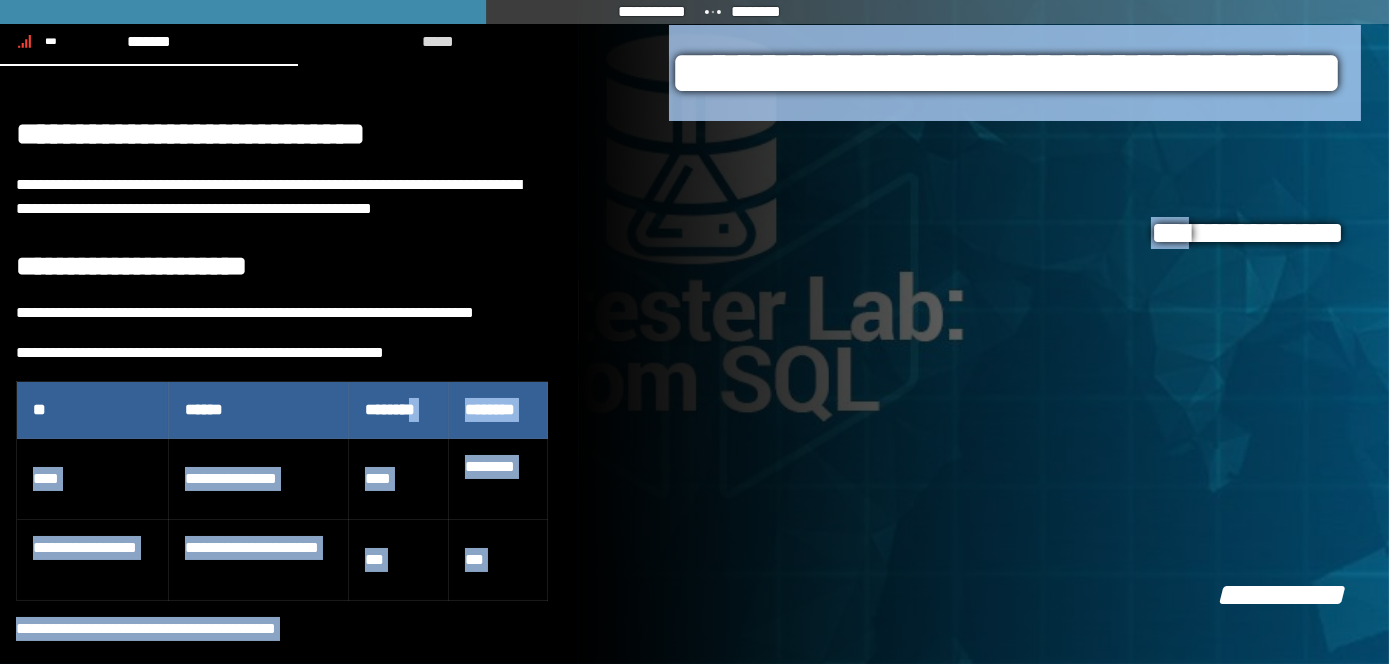 click on "**********" at bounding box center [984, 332] 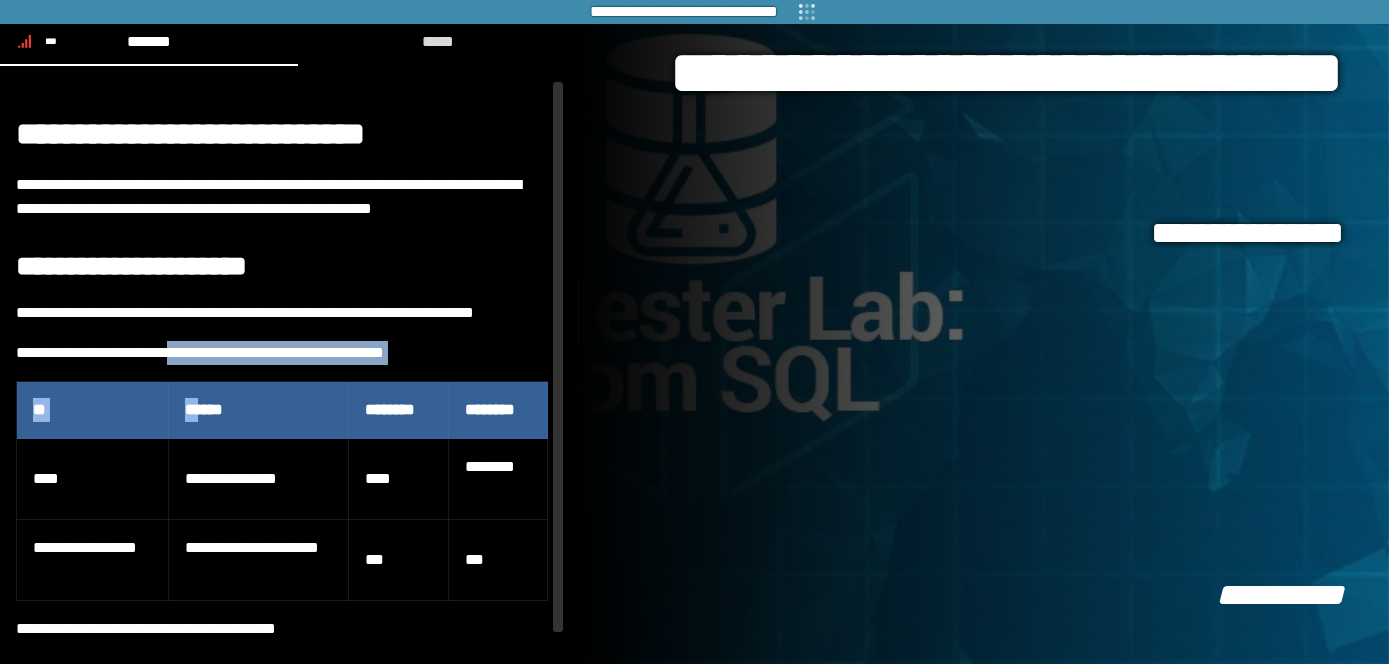 drag, startPoint x: 204, startPoint y: 355, endPoint x: 188, endPoint y: 405, distance: 52.49762 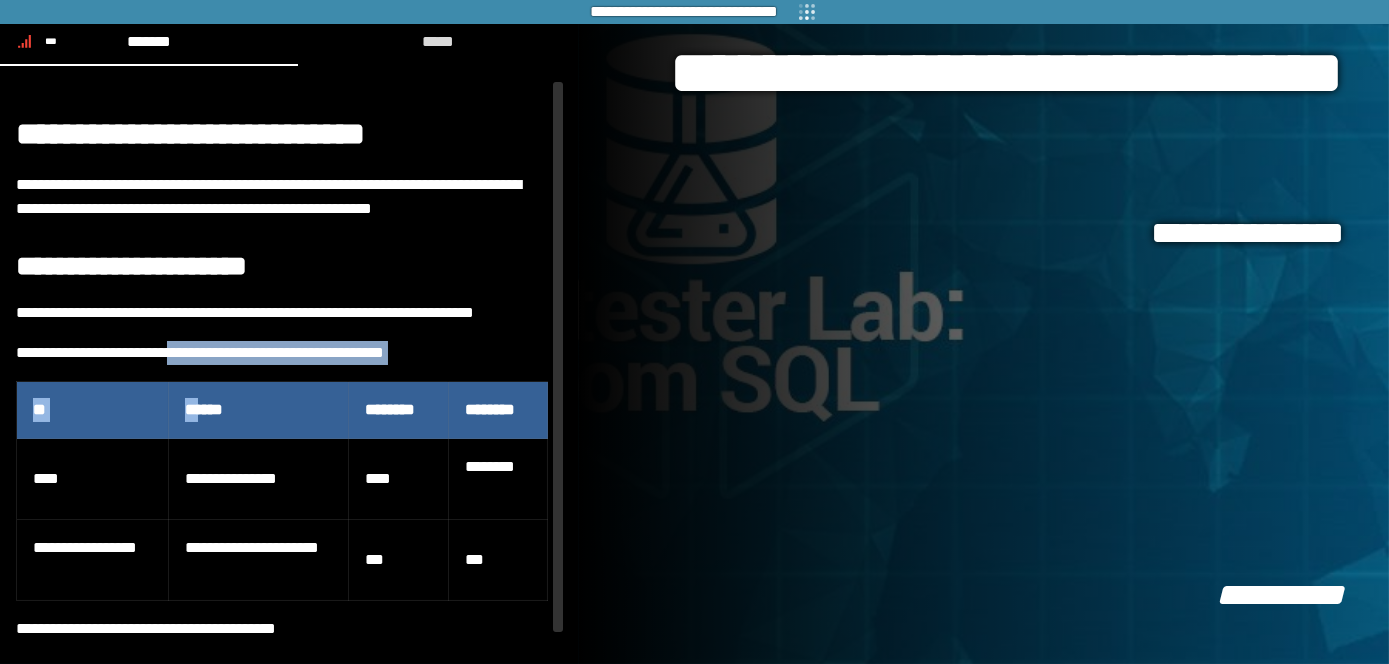 click on "**********" at bounding box center (282, 389) 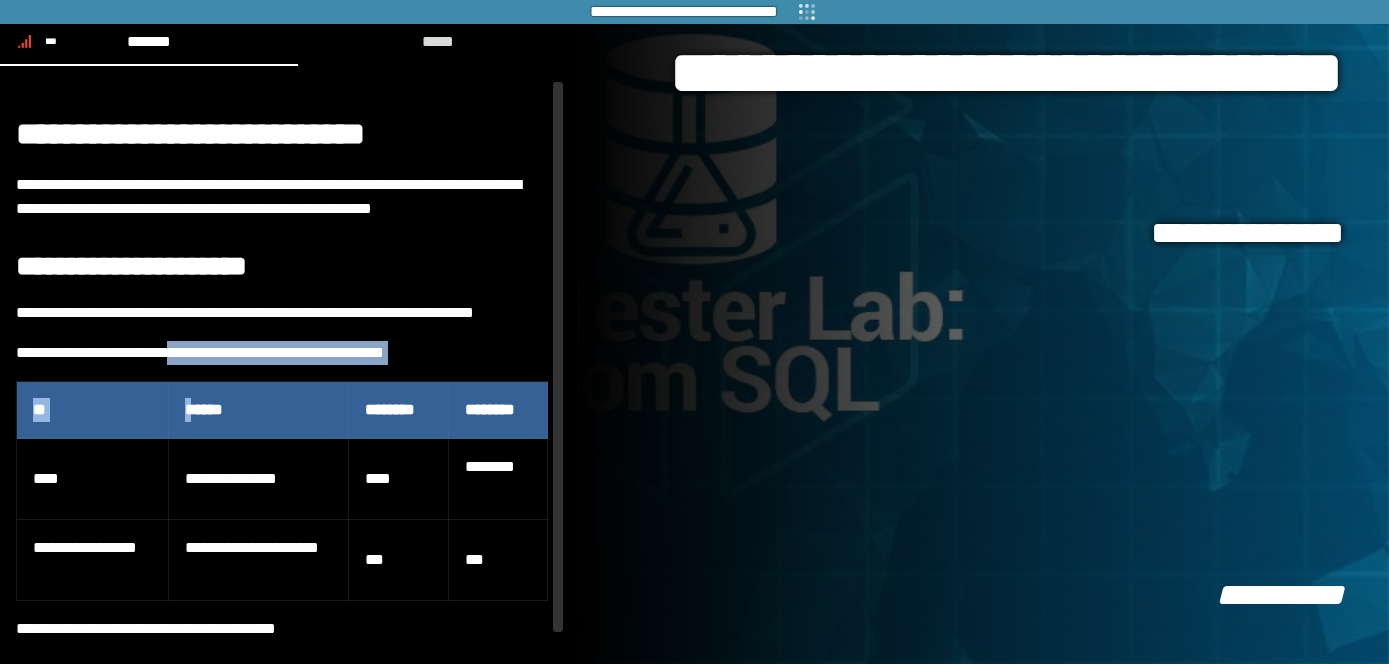 click on "**********" at bounding box center [694, 332] 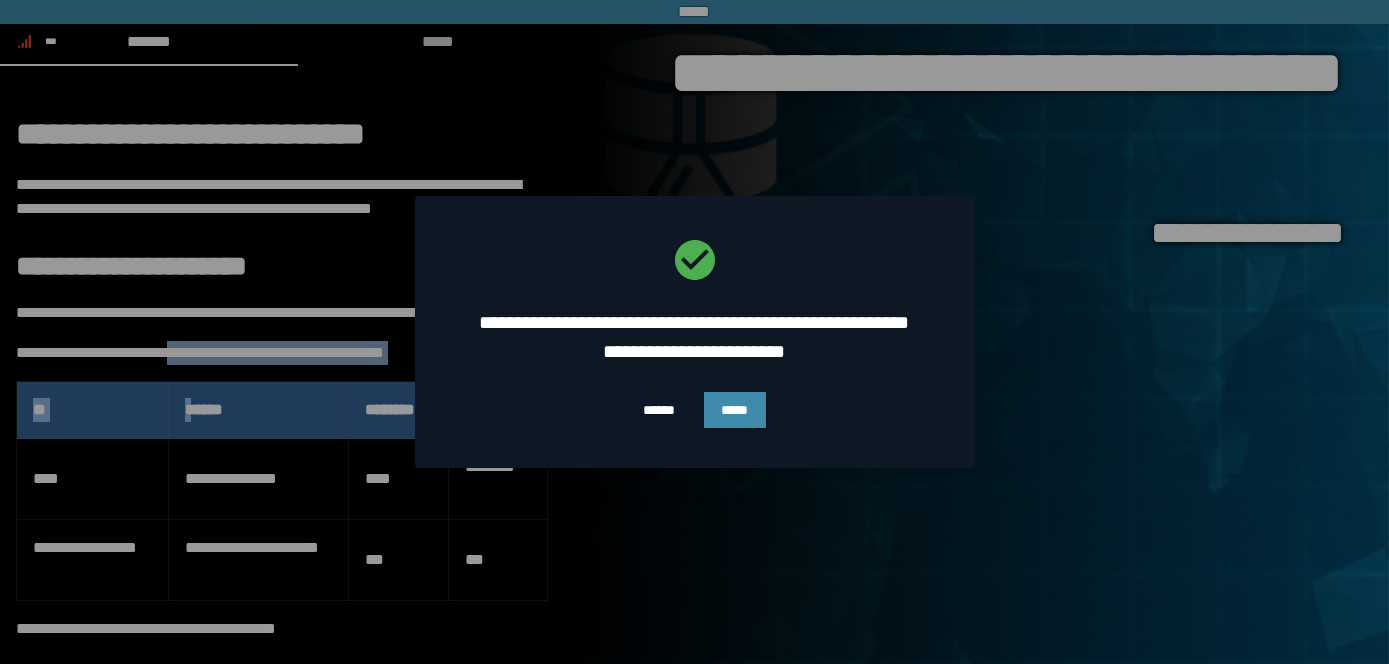 click at bounding box center (694, 332) 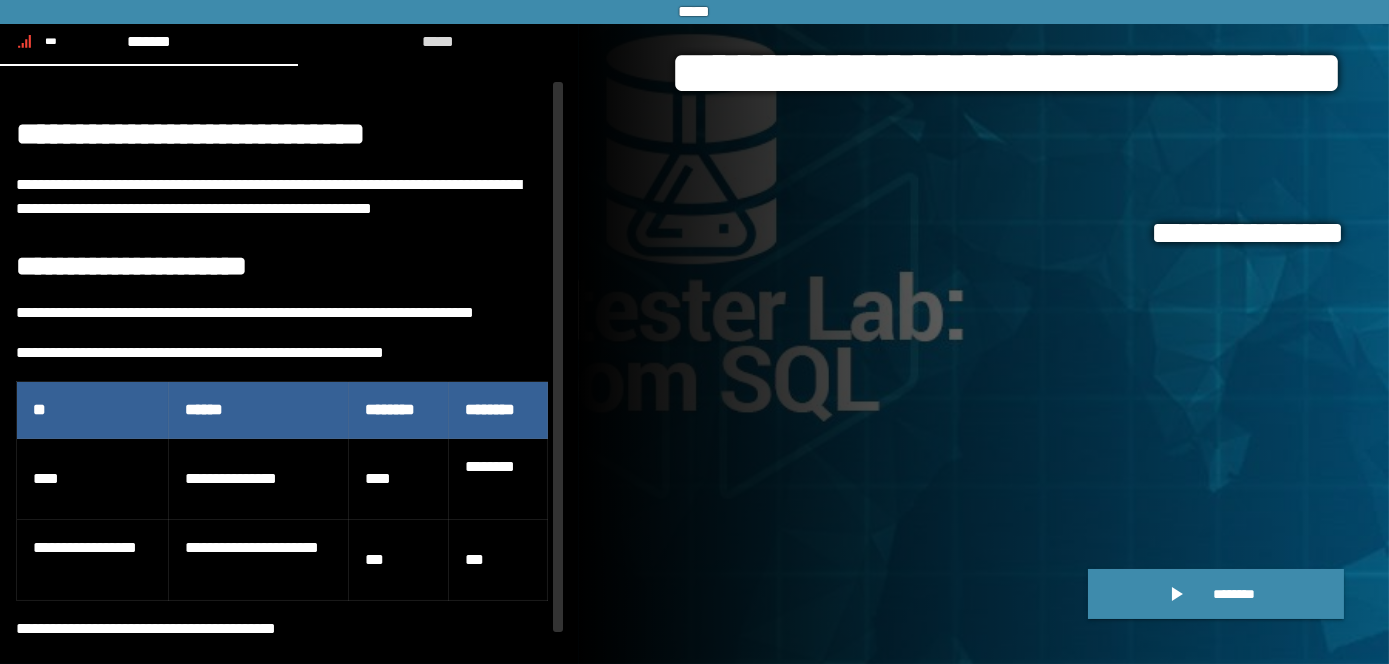 drag, startPoint x: 188, startPoint y: 405, endPoint x: 308, endPoint y: 422, distance: 121.19818 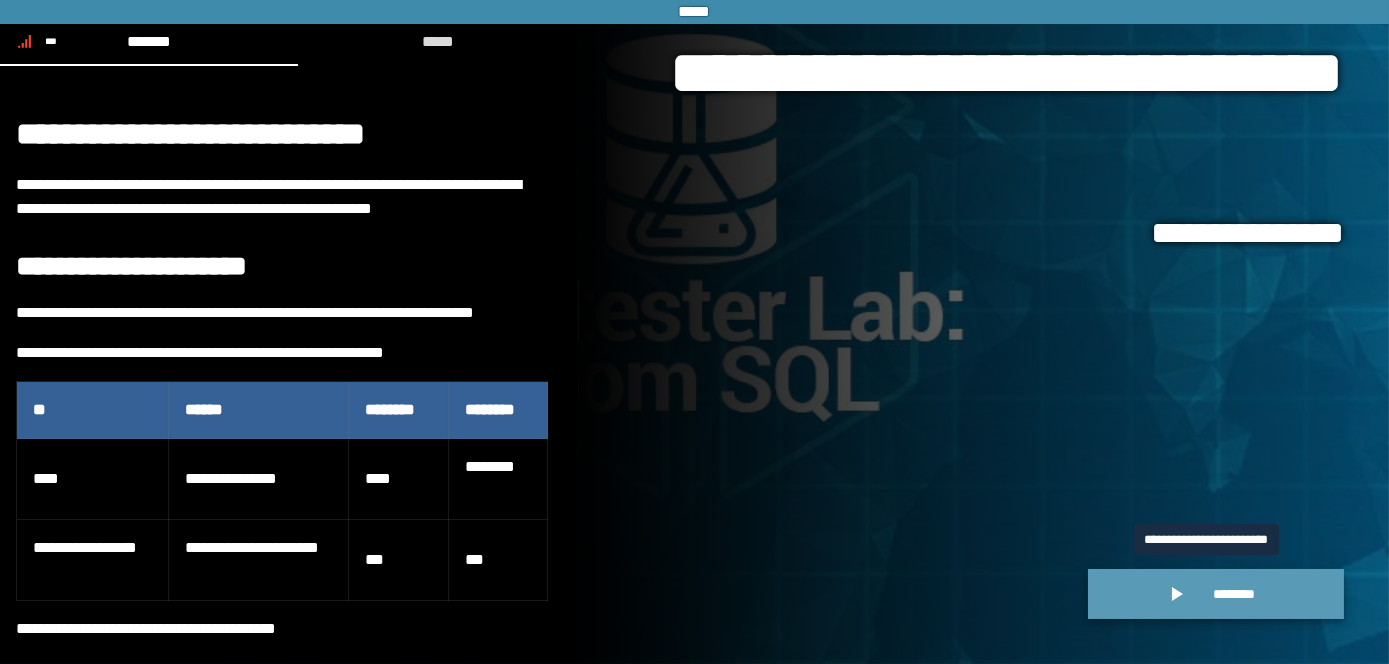 click on "********" at bounding box center [1216, 594] 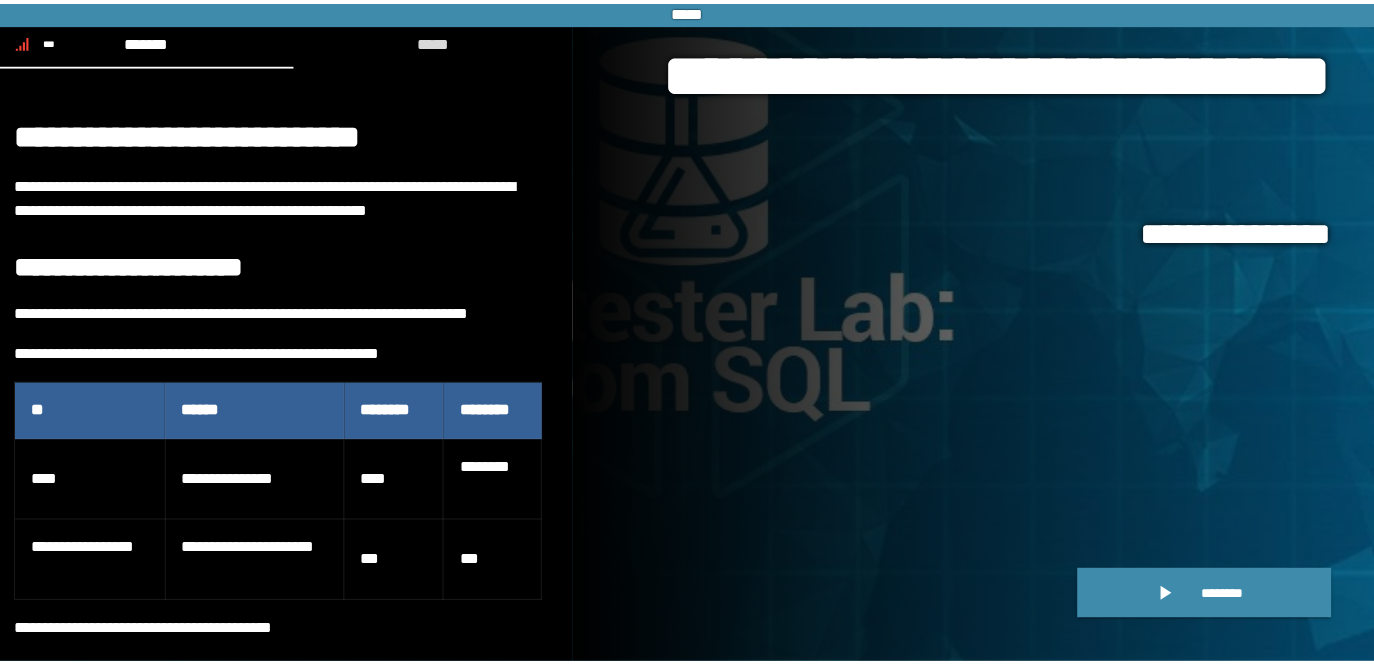 scroll, scrollTop: 0, scrollLeft: 0, axis: both 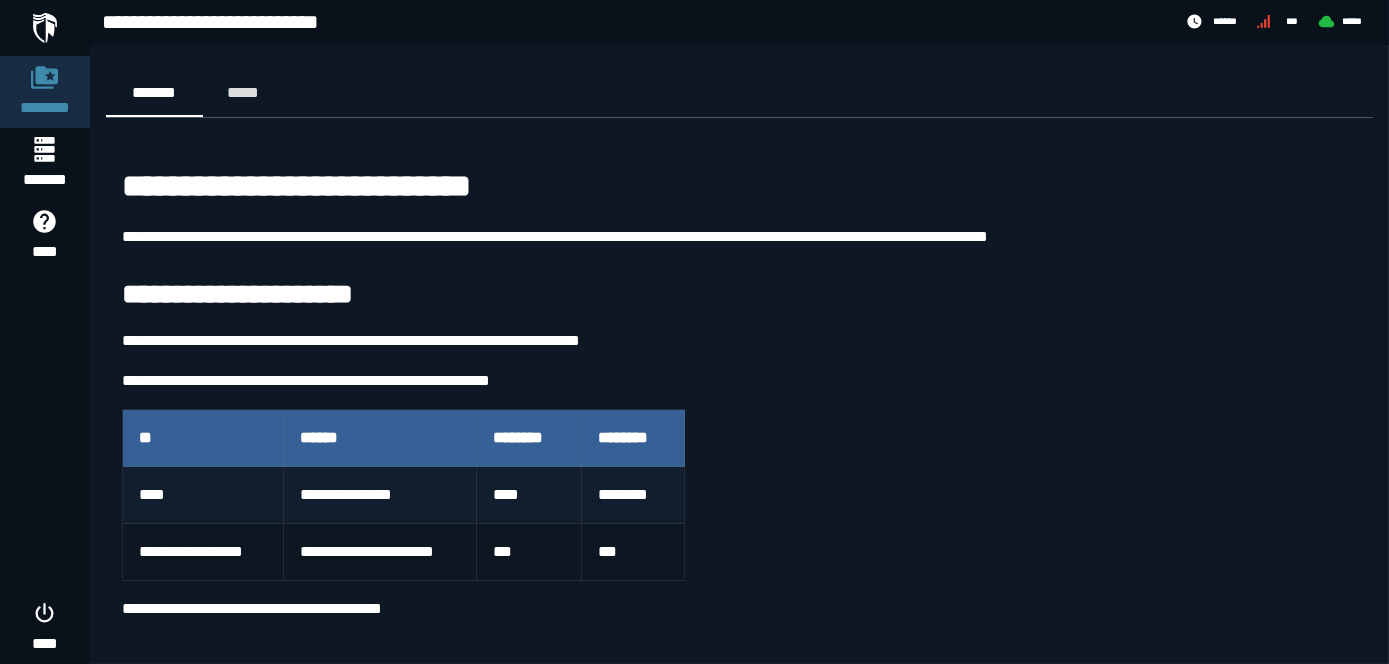click on "****" at bounding box center (528, 495) 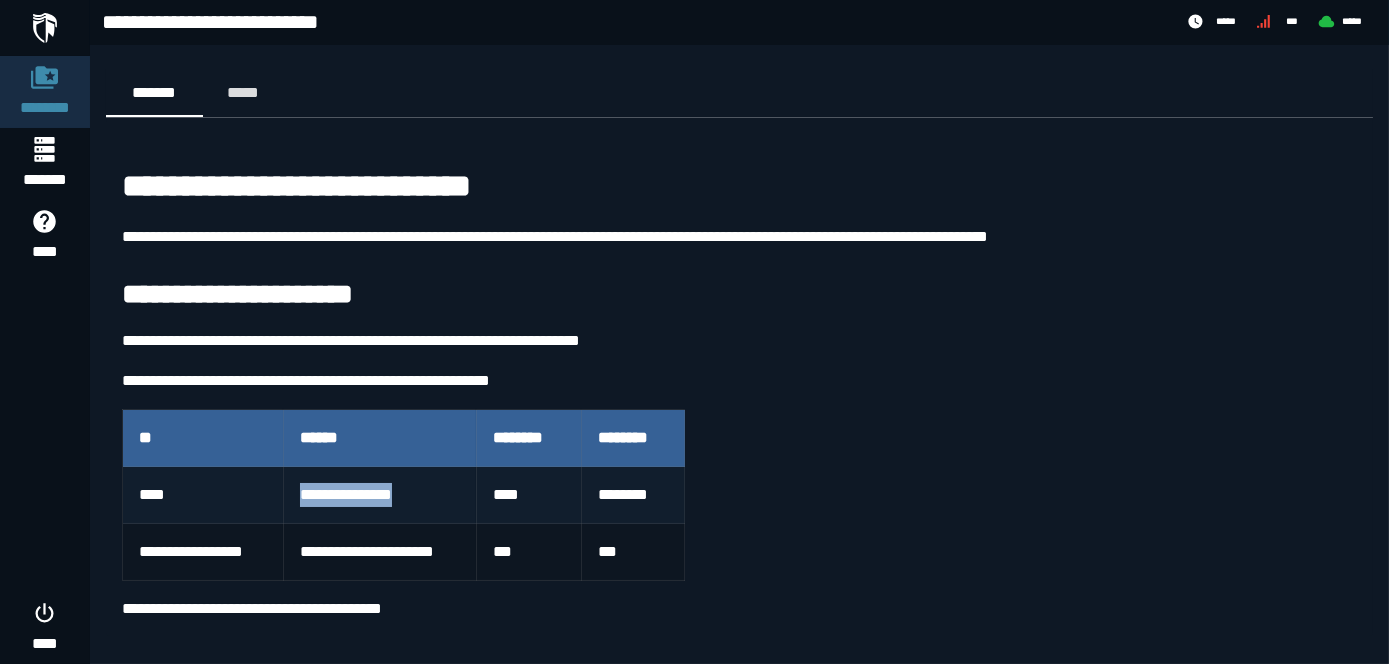 drag, startPoint x: 302, startPoint y: 496, endPoint x: 421, endPoint y: 496, distance: 119 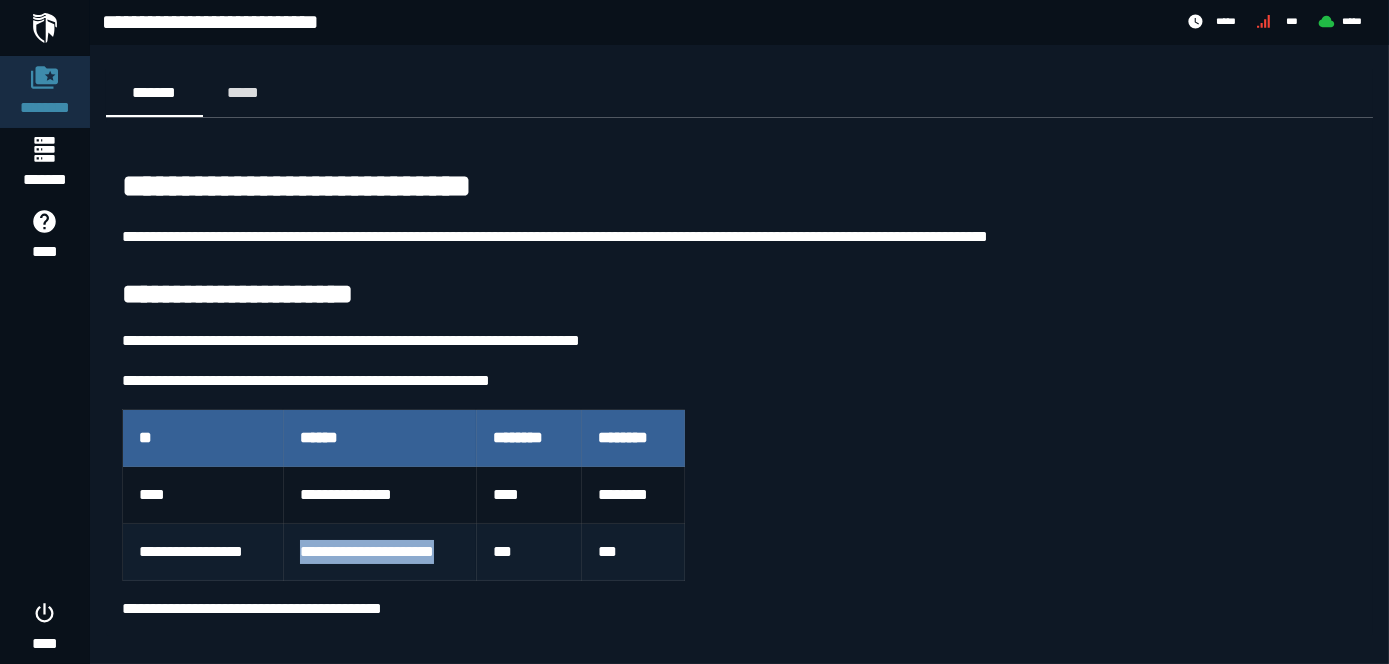 drag, startPoint x: 421, startPoint y: 496, endPoint x: 470, endPoint y: 554, distance: 75.9276 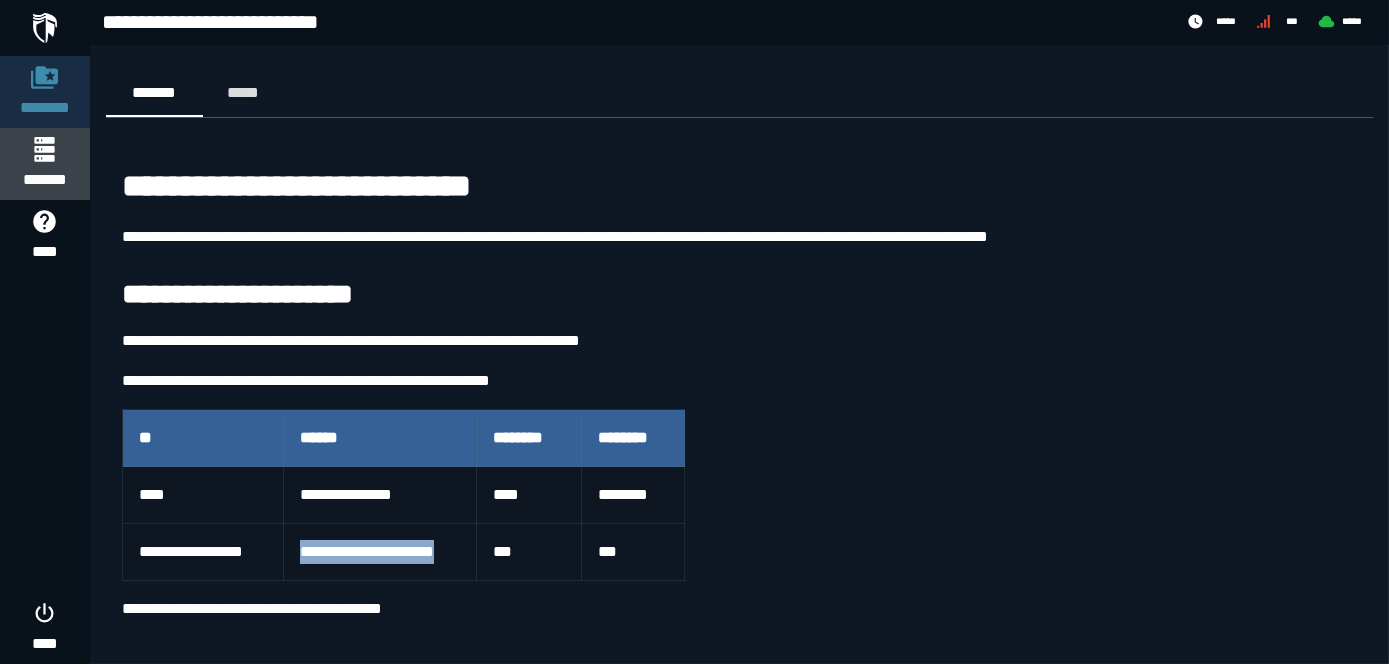 click at bounding box center [44, 149] 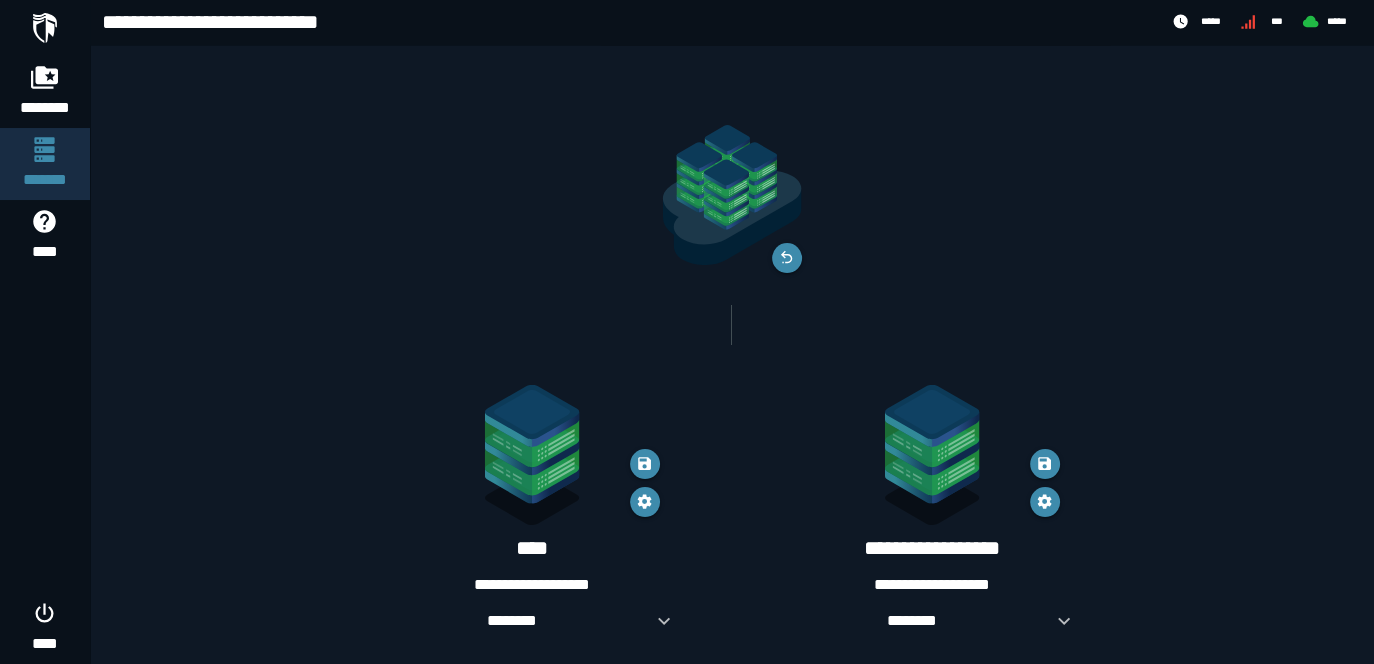 scroll, scrollTop: 25, scrollLeft: 0, axis: vertical 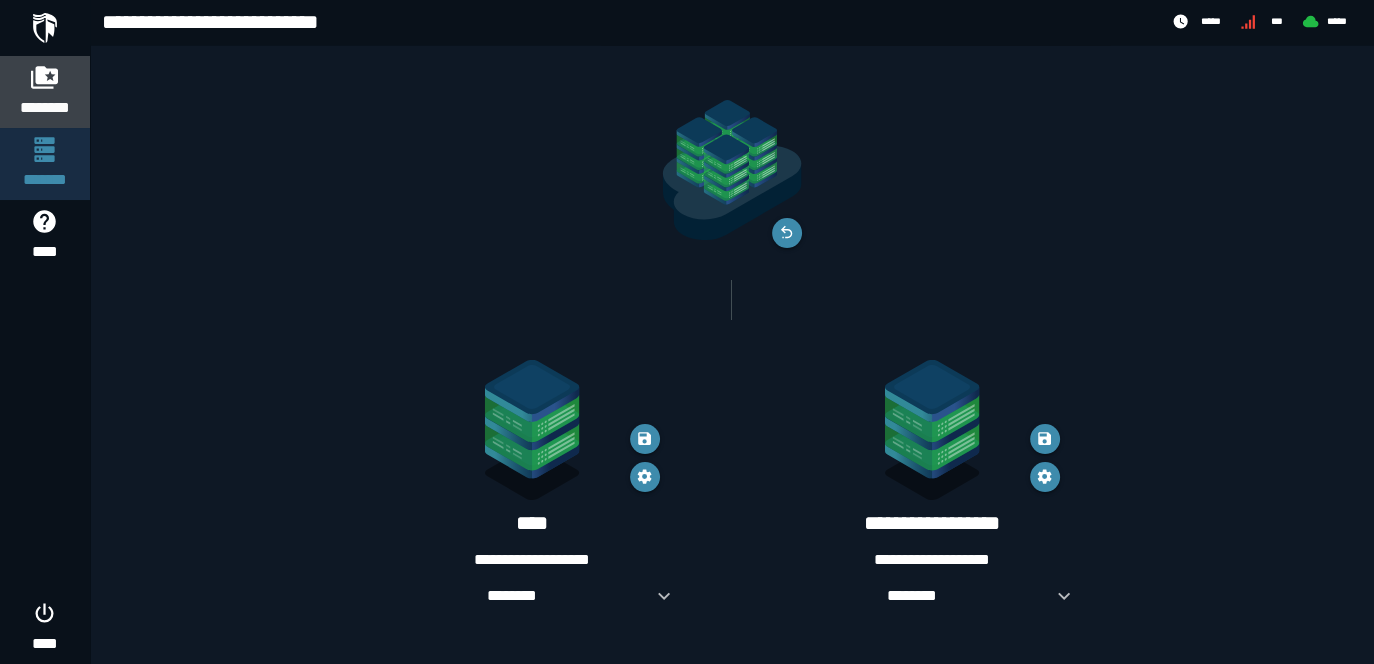 click on "********" at bounding box center (45, 108) 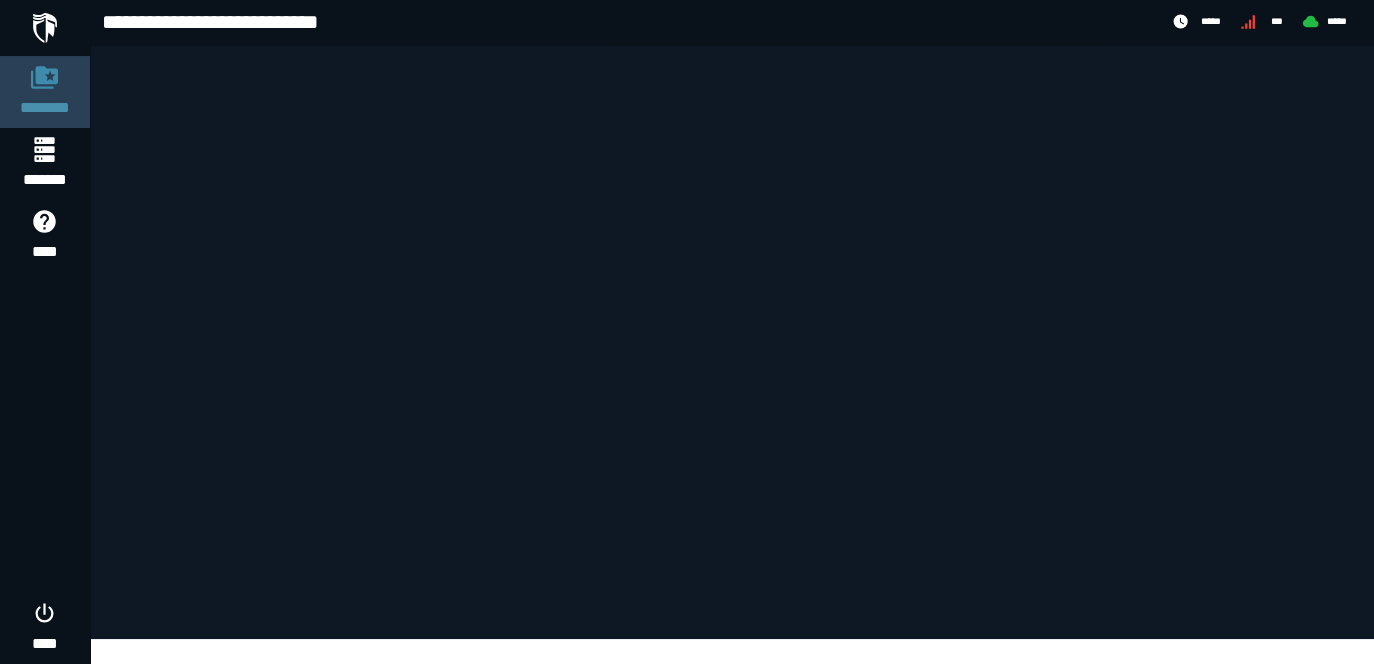 scroll, scrollTop: 0, scrollLeft: 0, axis: both 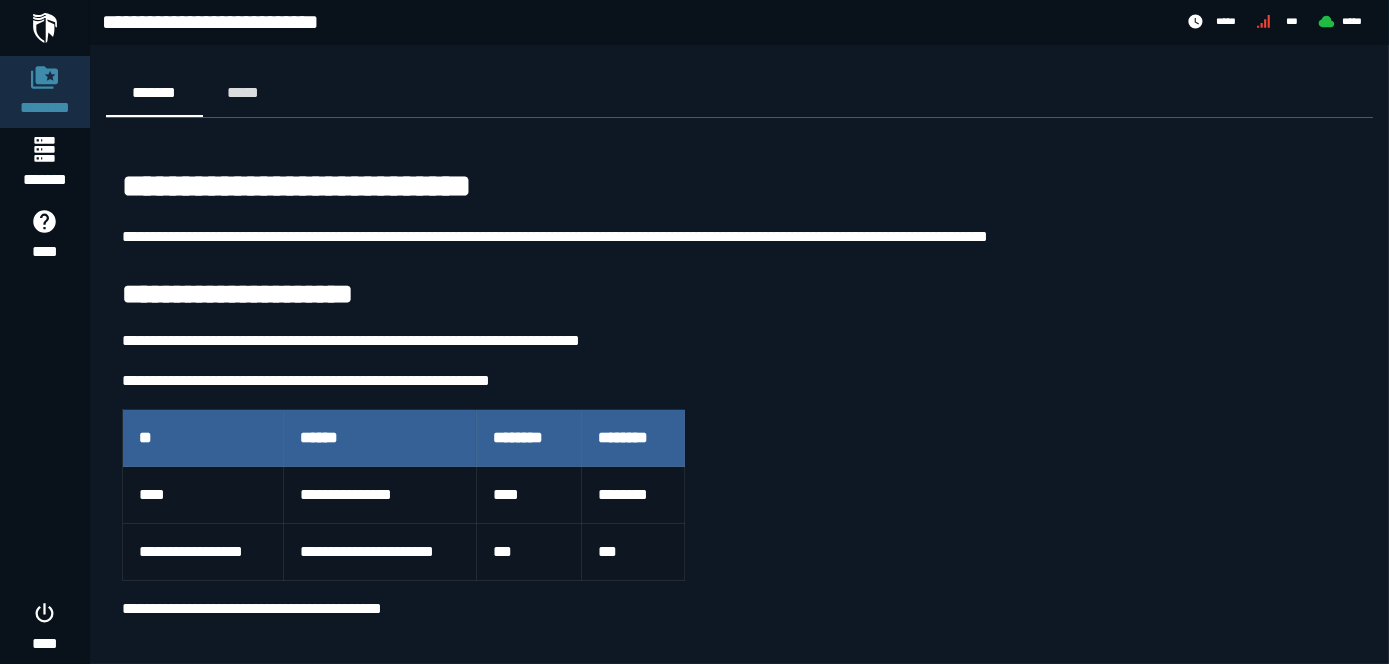 click on "**********" at bounding box center (739, 609) 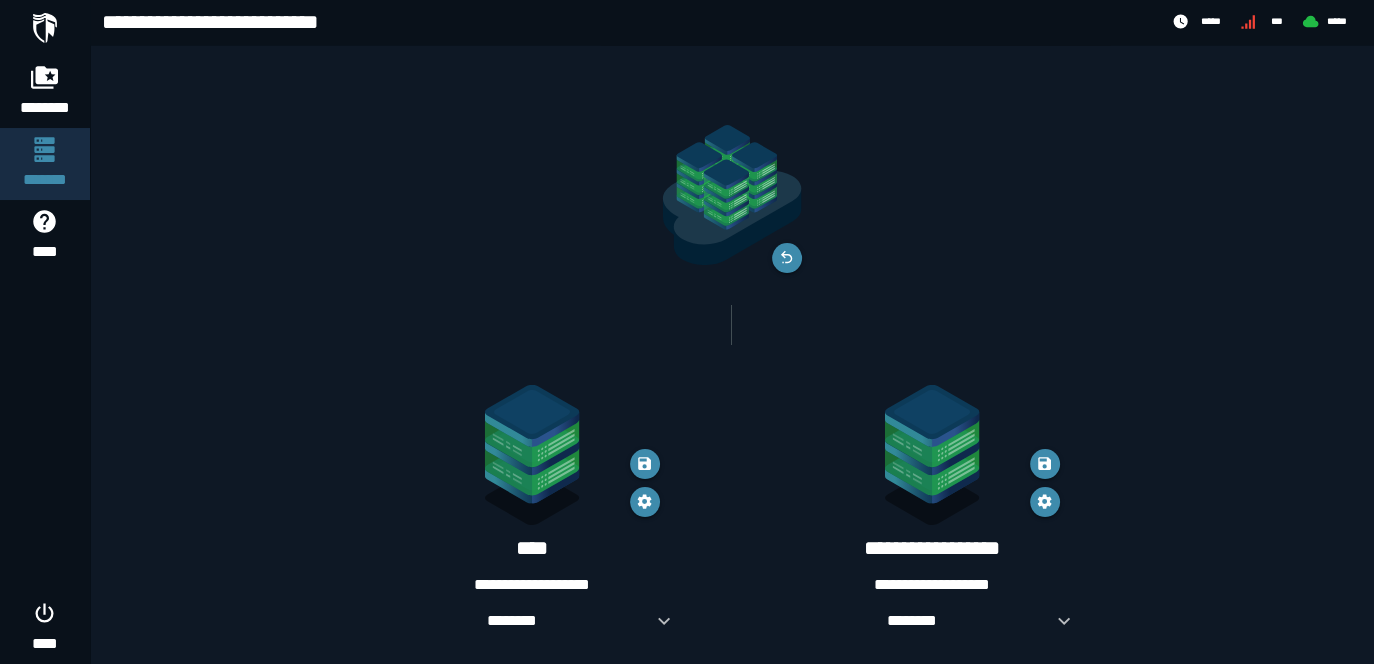 scroll, scrollTop: 25, scrollLeft: 0, axis: vertical 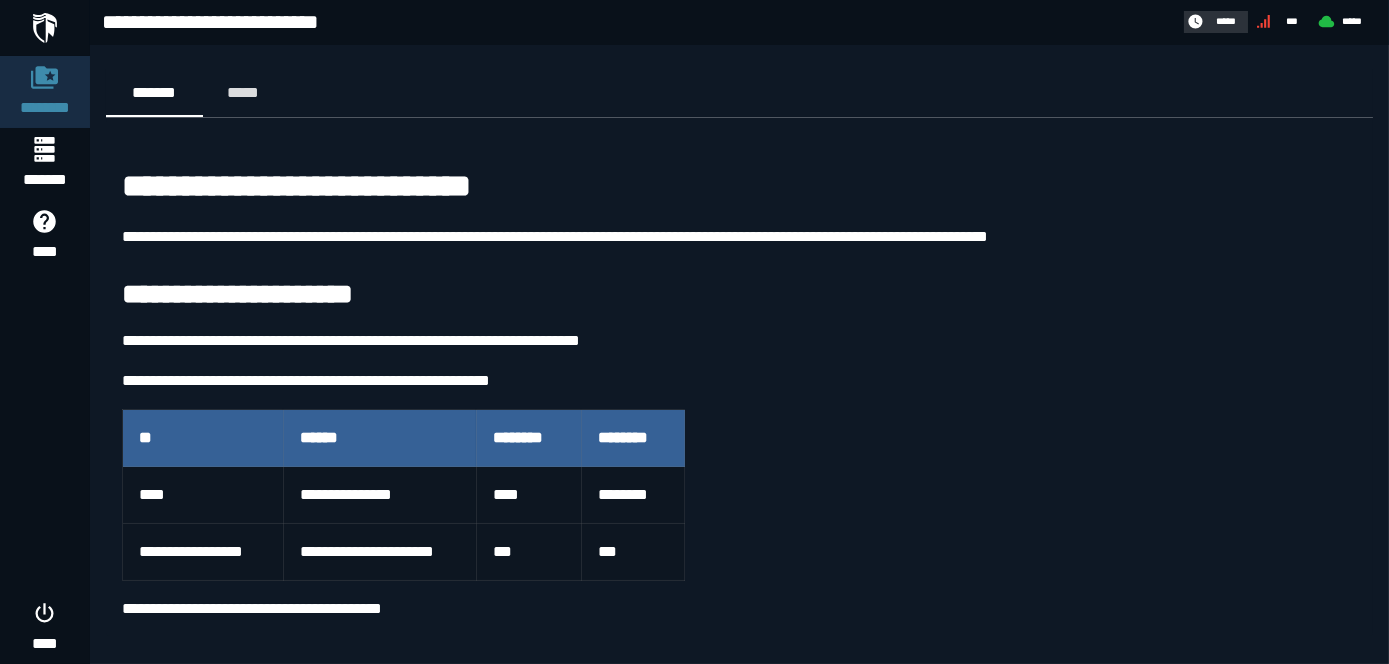 click on "*****" at bounding box center [1225, 21] 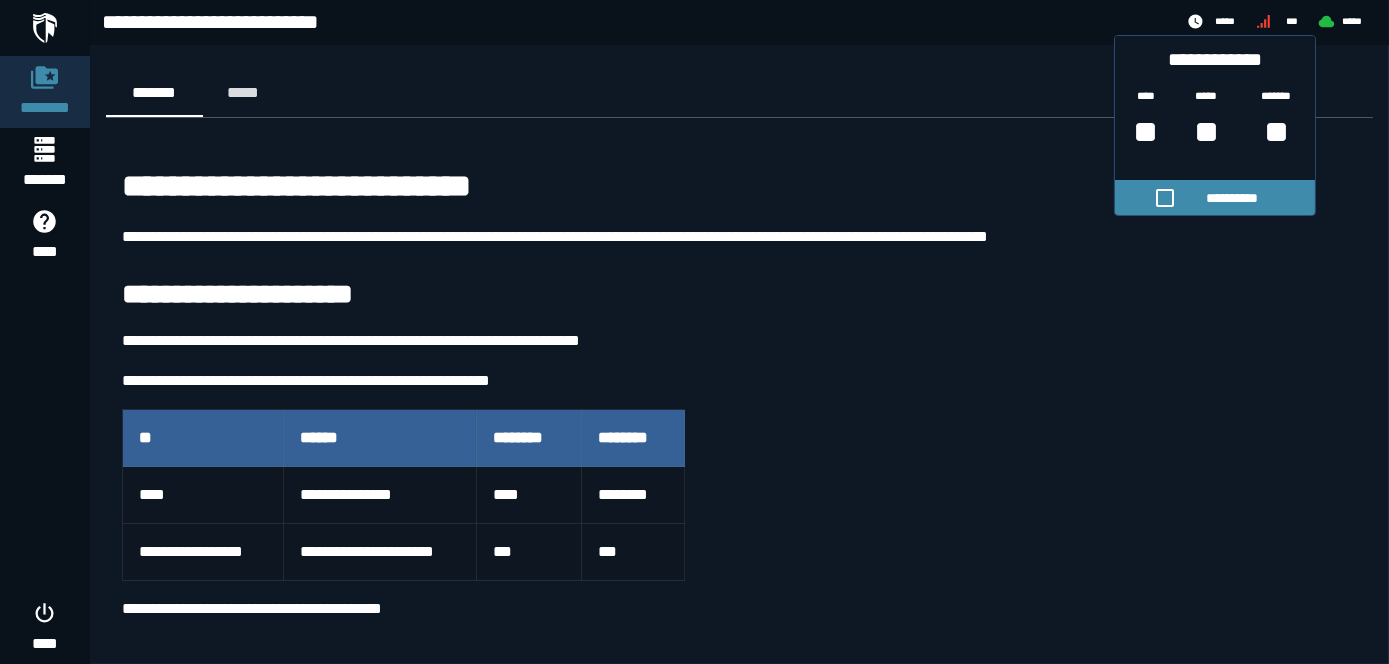 click on "**********" at bounding box center [694, 318] 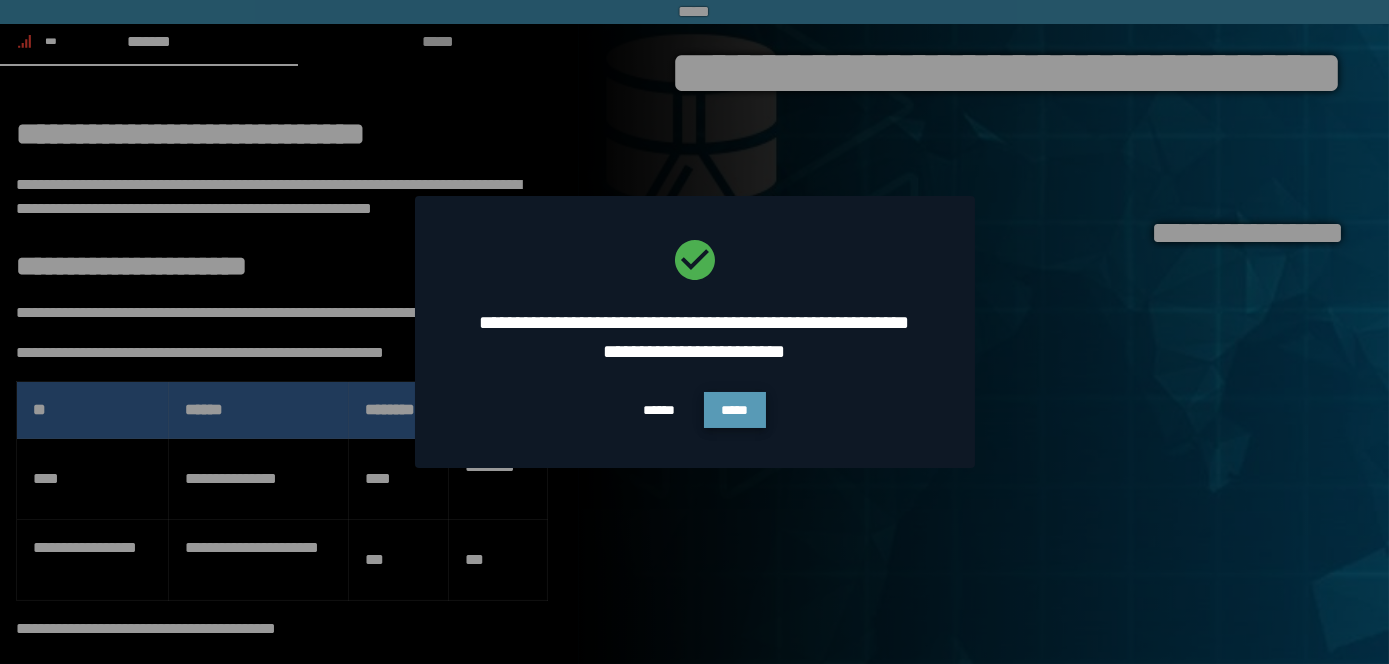 click on "*****" at bounding box center [735, 410] 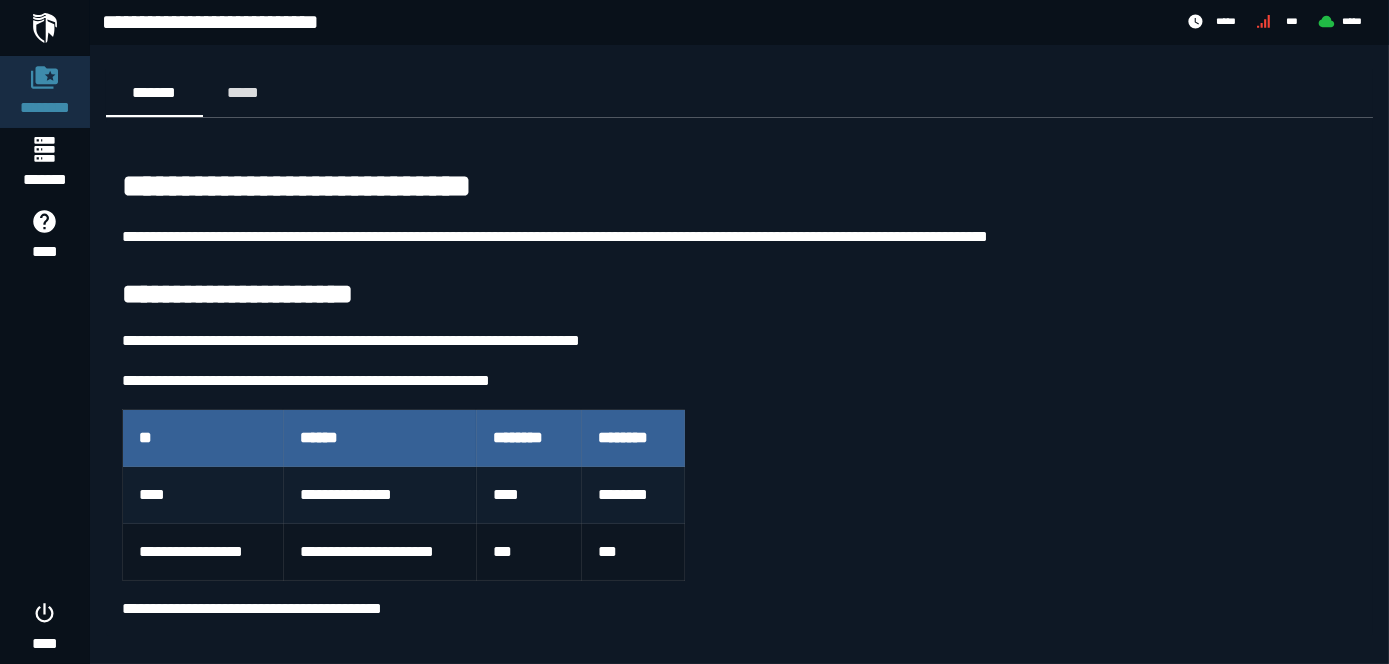 click on "**********" at bounding box center (380, 495) 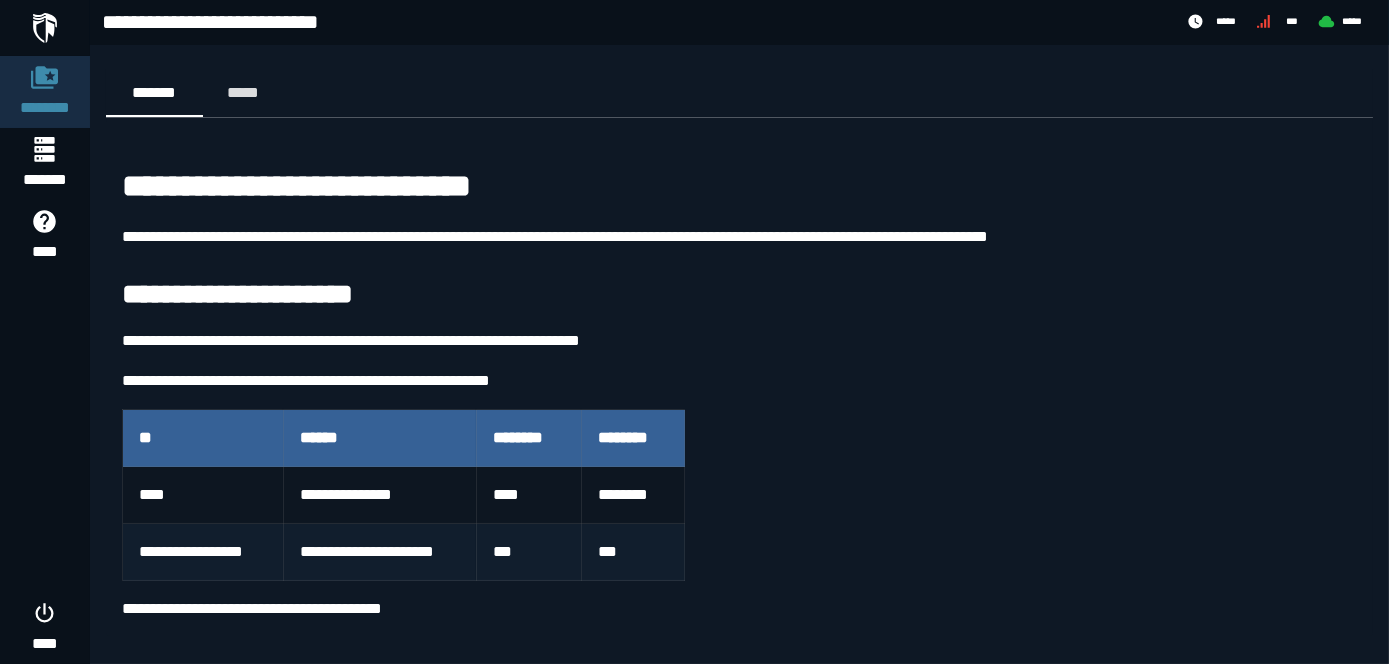 click on "***" at bounding box center [529, 552] 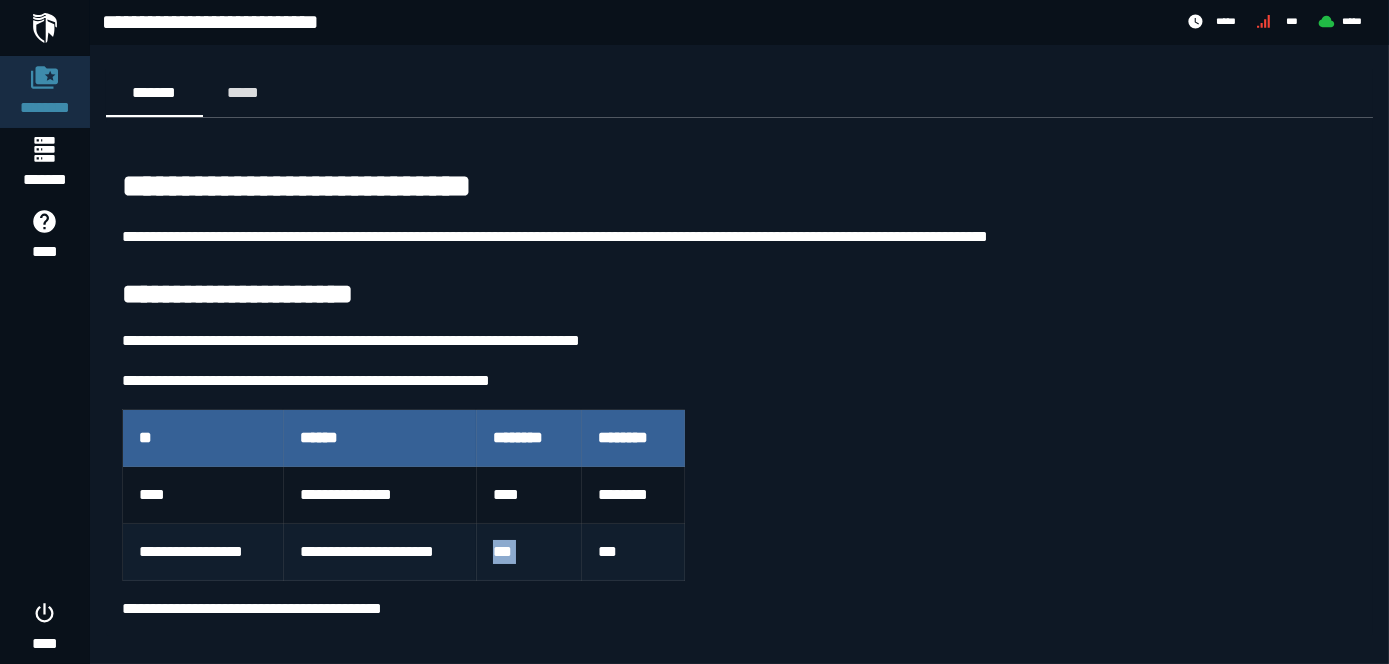 click on "***" at bounding box center (529, 552) 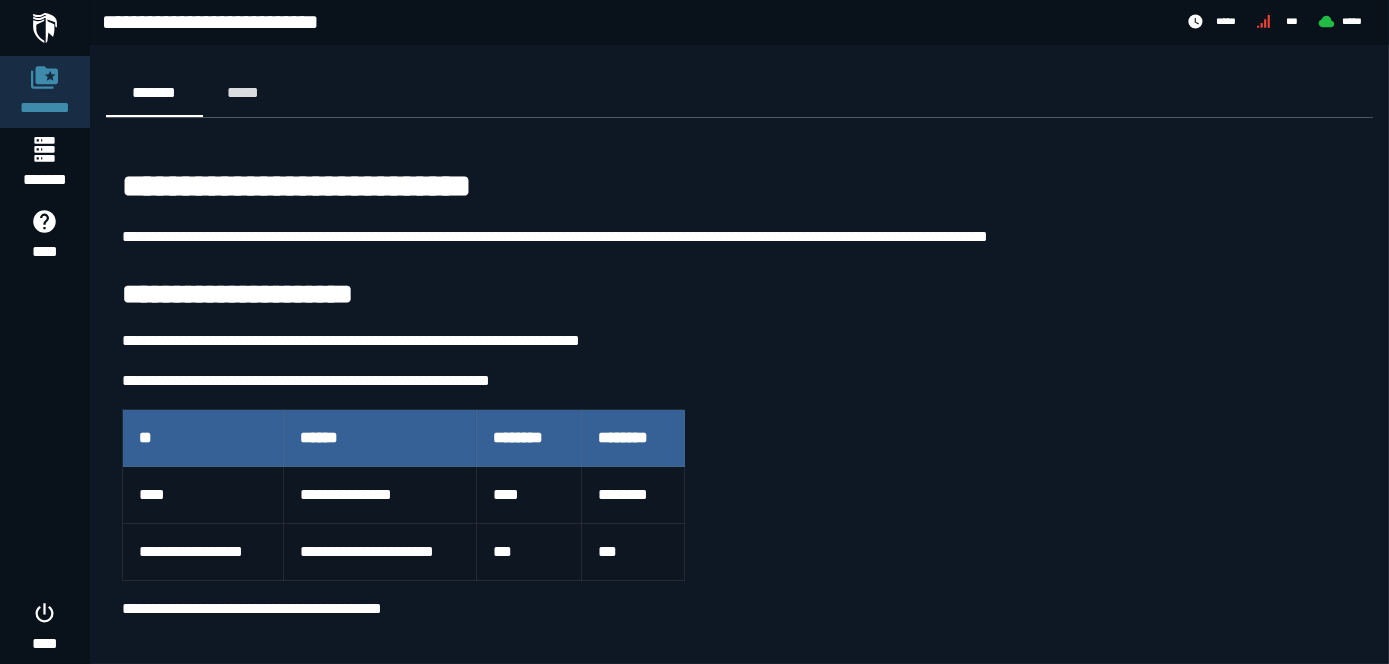click on "**********" at bounding box center [739, 393] 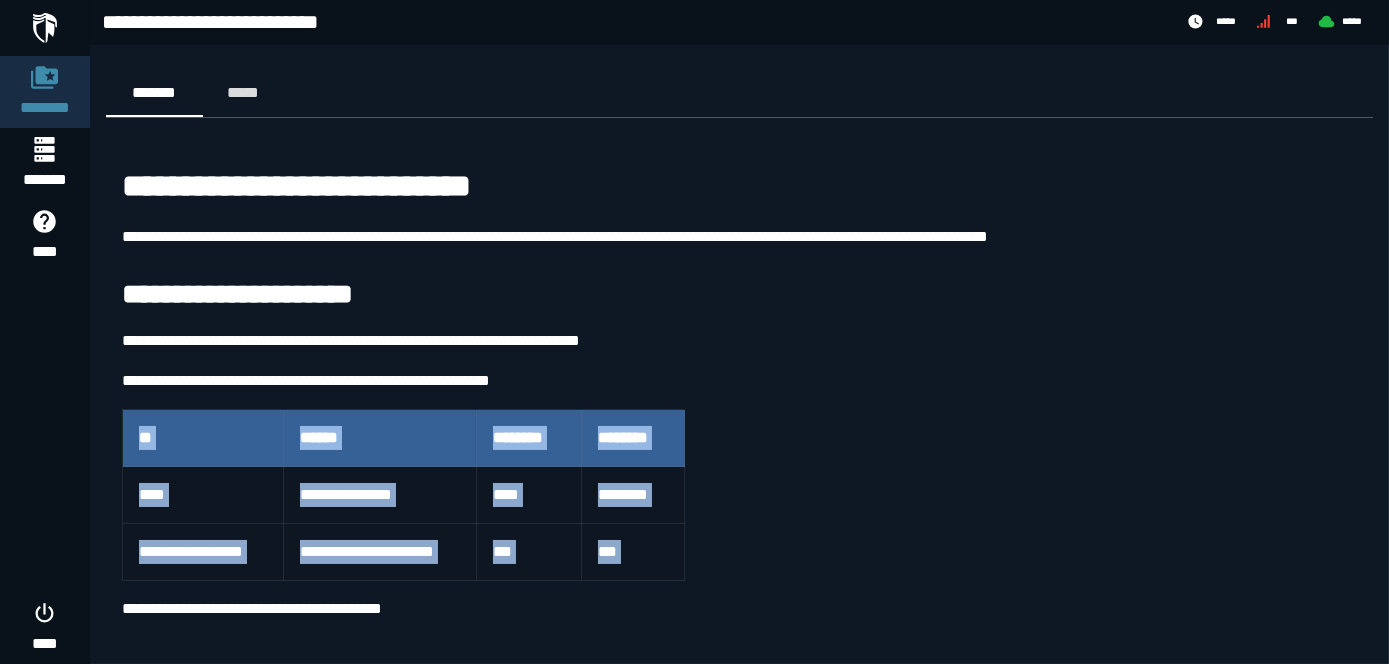 click on "**********" at bounding box center [739, 393] 